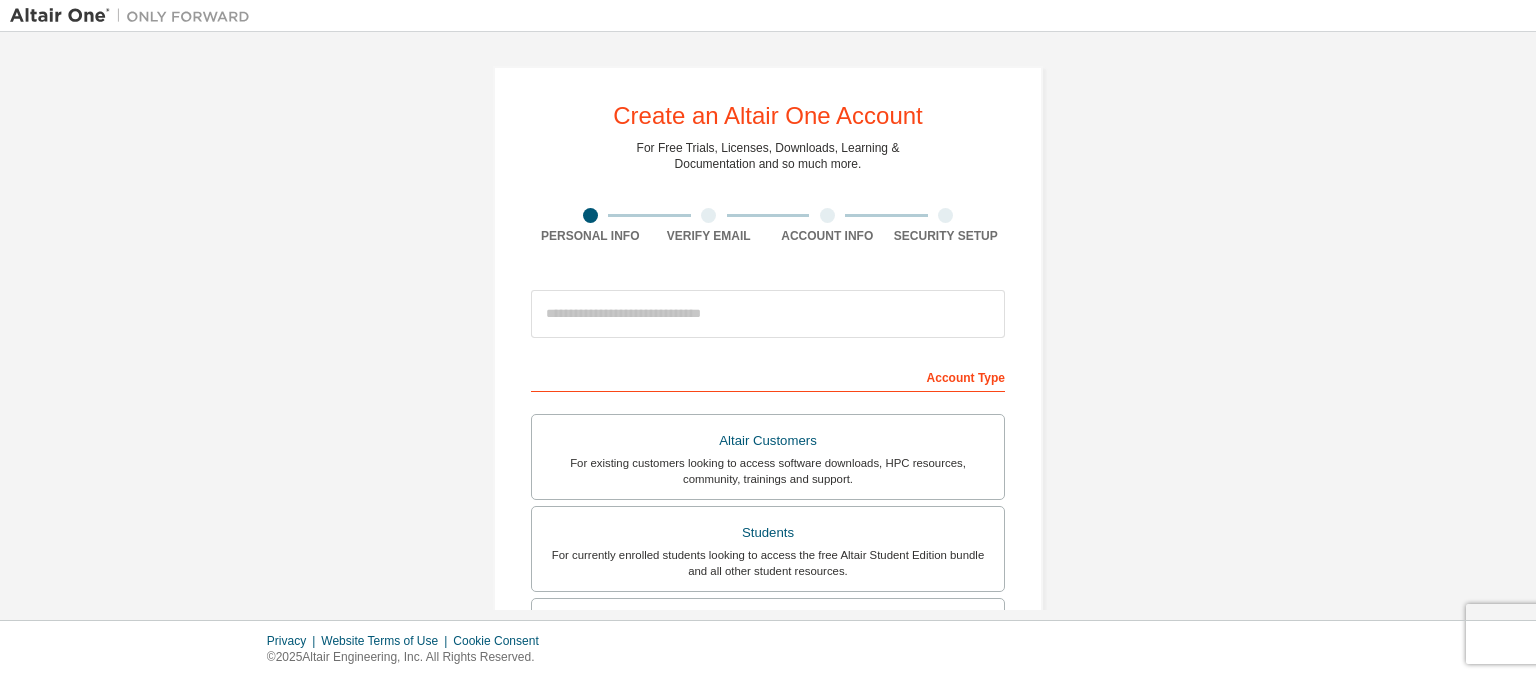 scroll, scrollTop: 0, scrollLeft: 0, axis: both 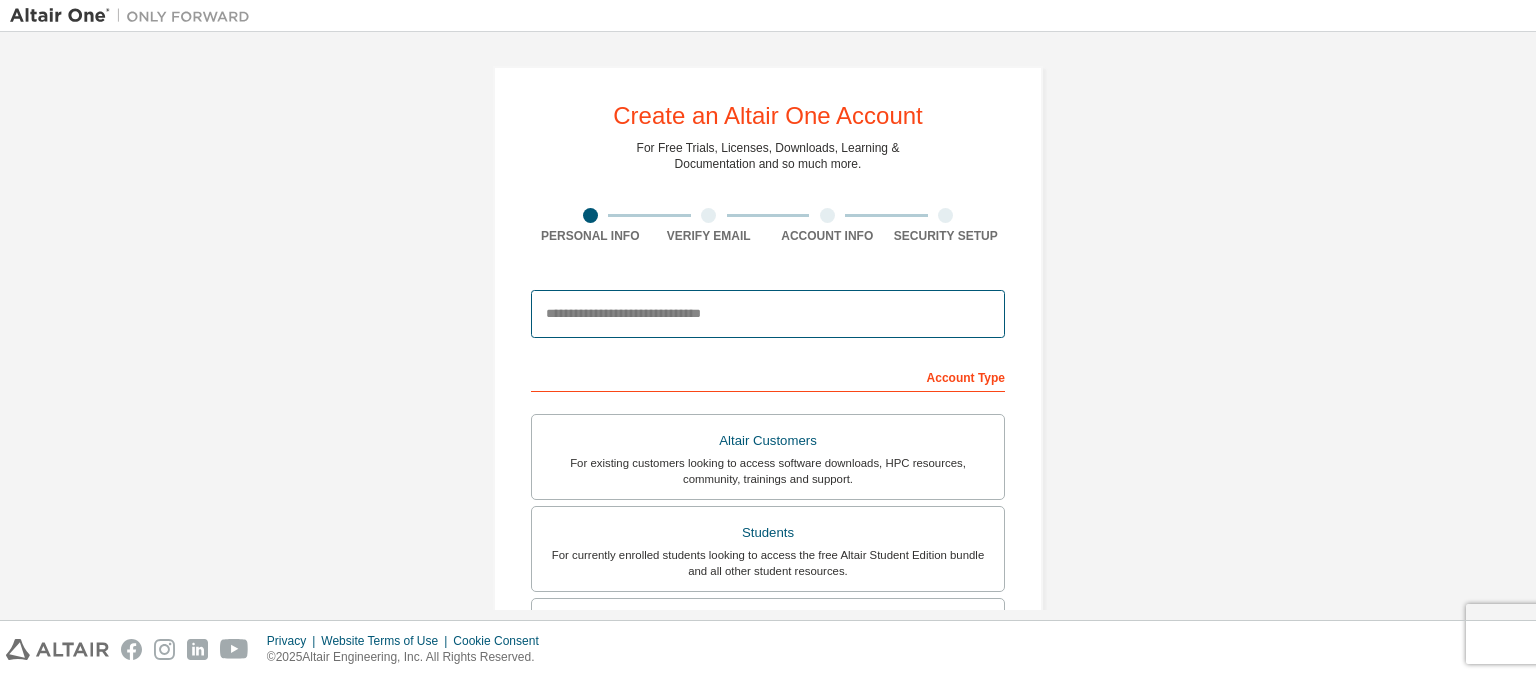 click at bounding box center [768, 314] 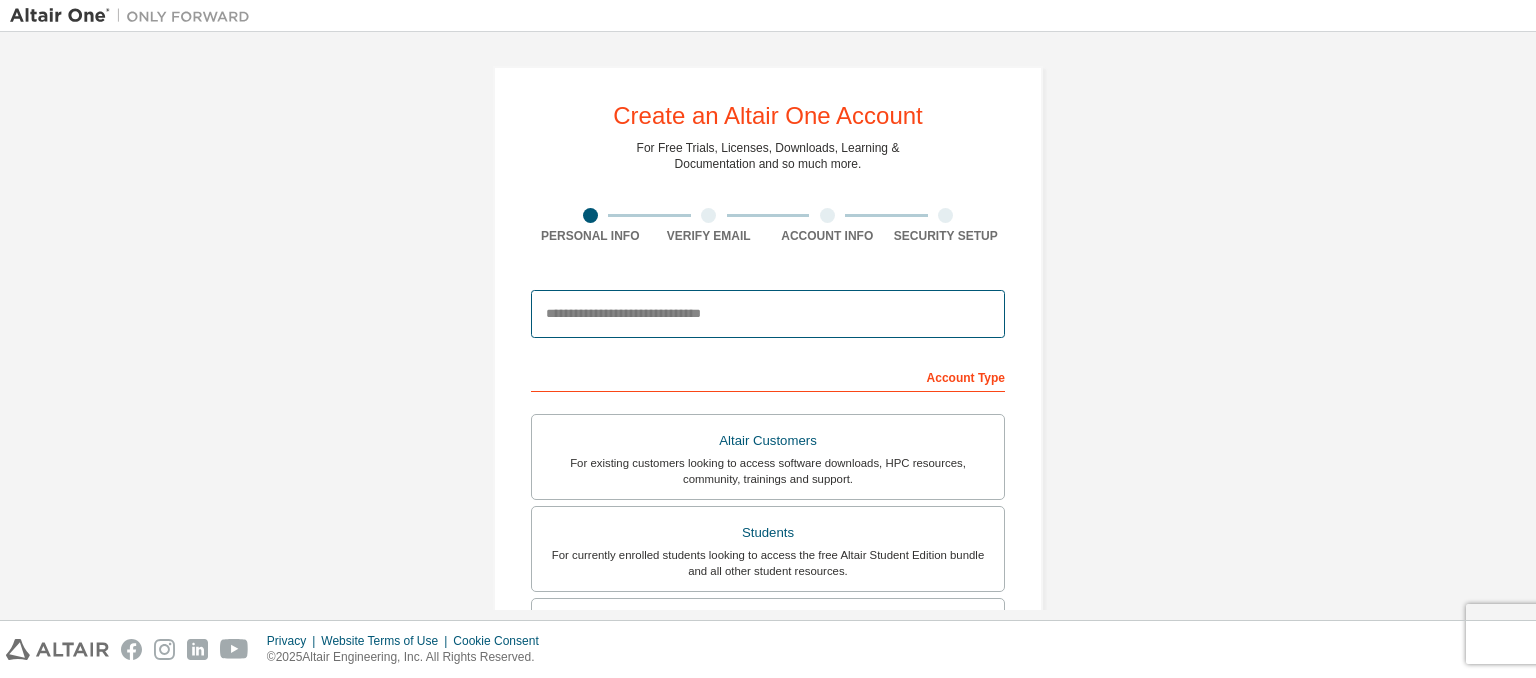 click at bounding box center [768, 314] 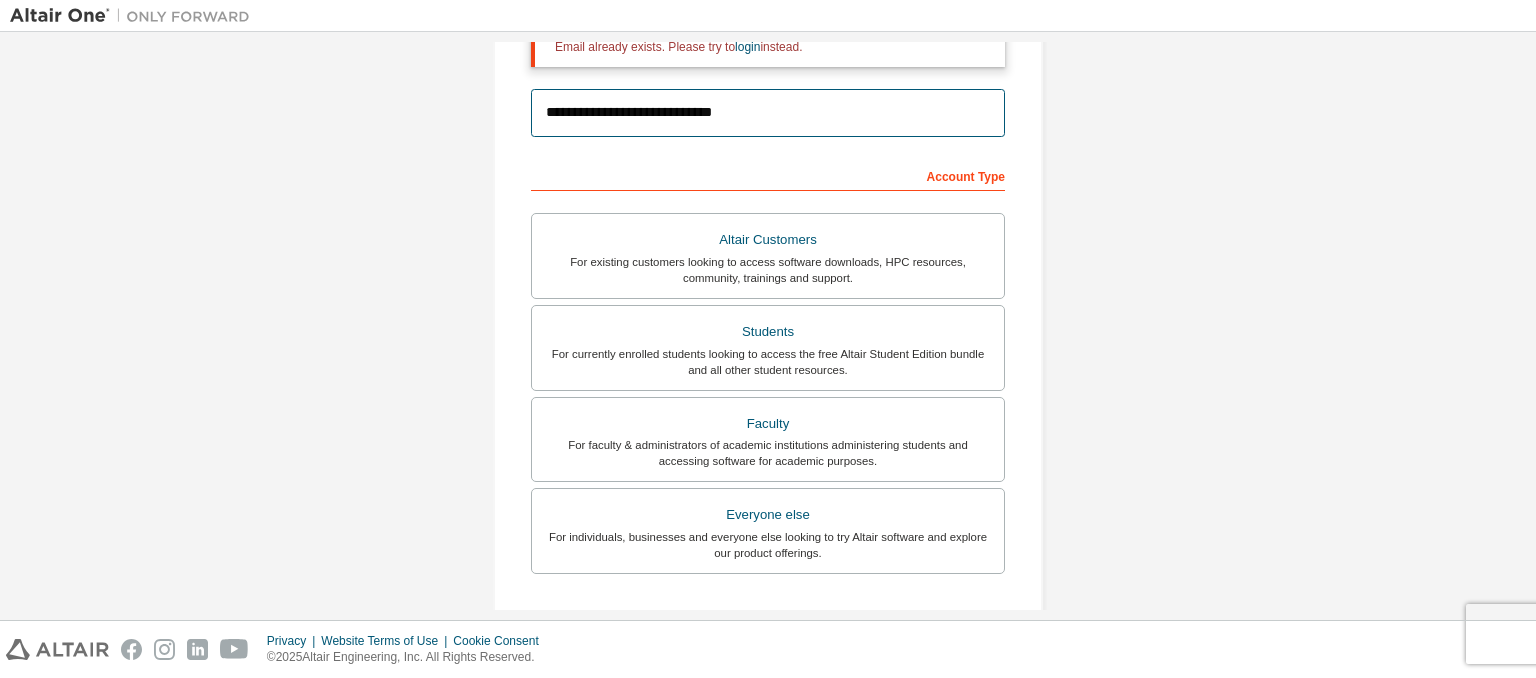 scroll, scrollTop: 264, scrollLeft: 0, axis: vertical 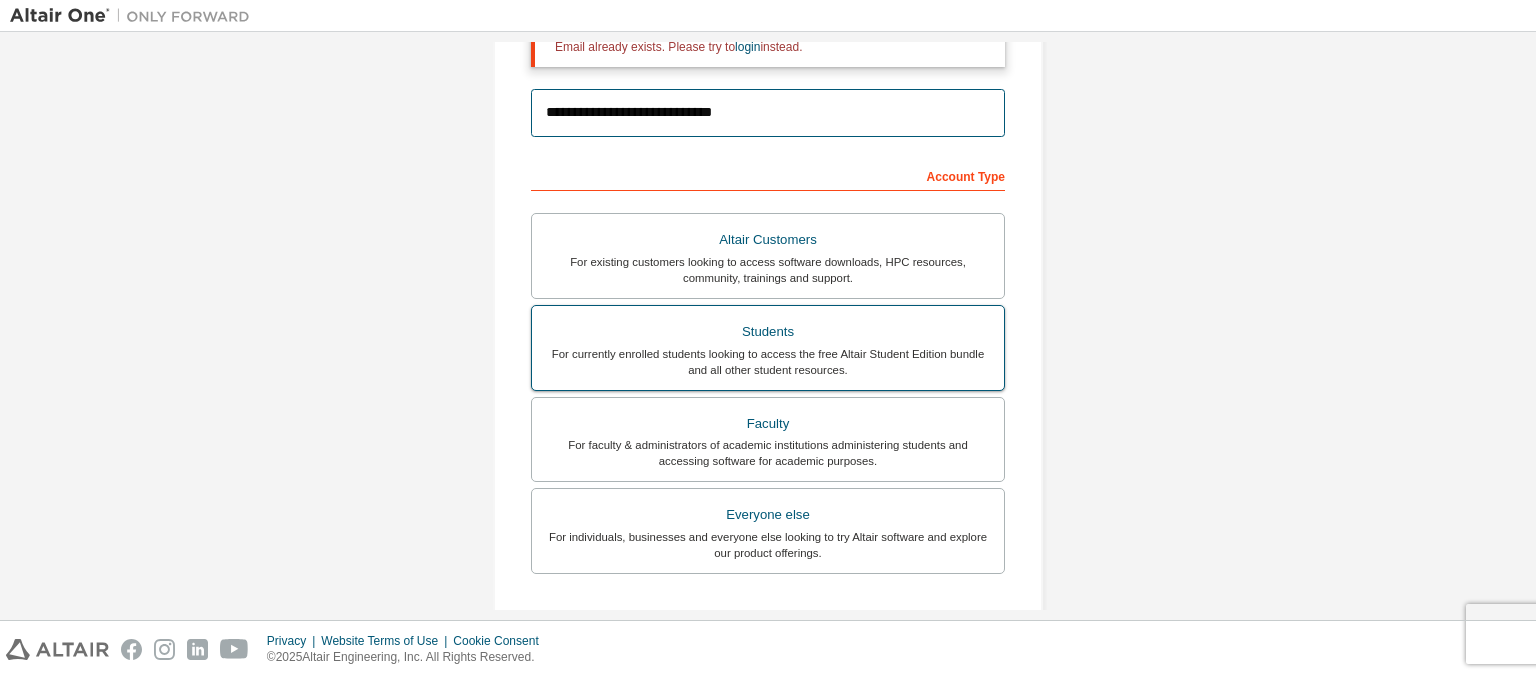 type on "**********" 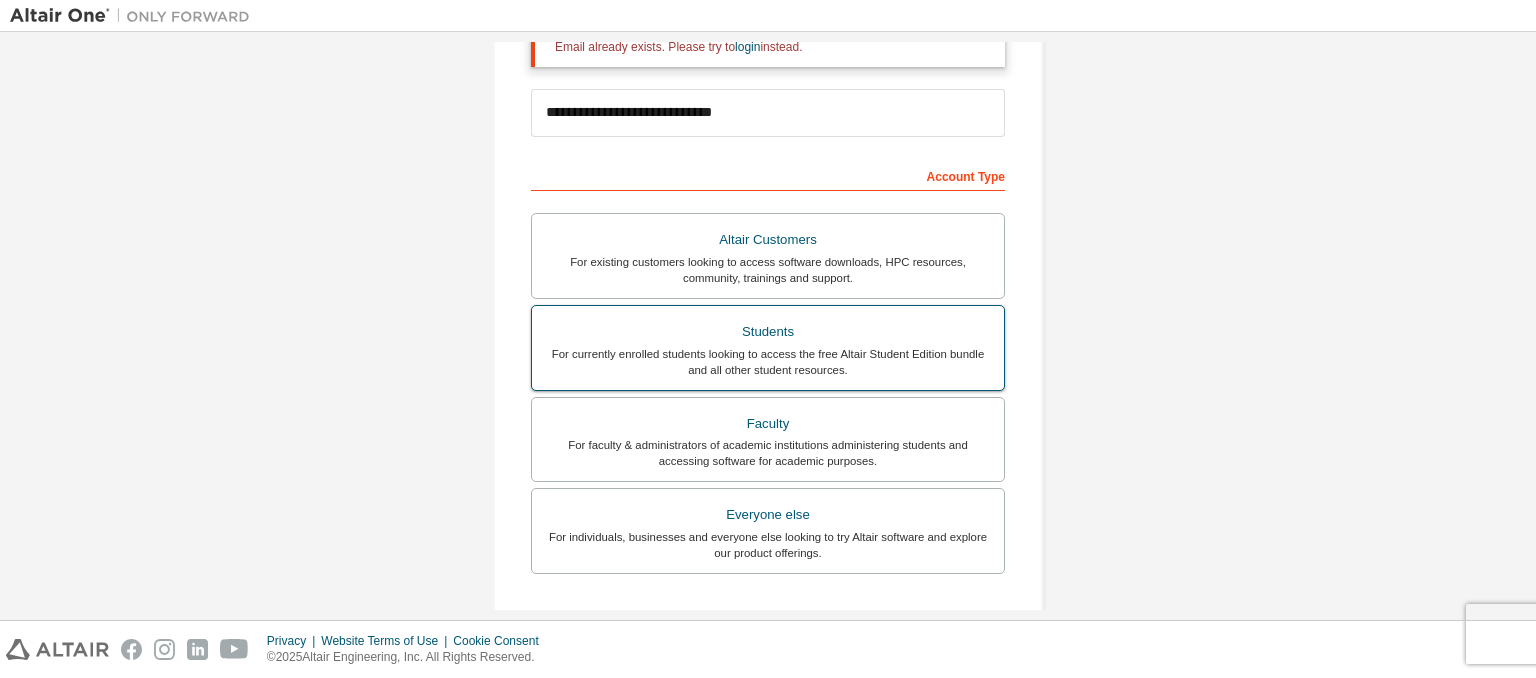 click on "For currently enrolled students looking to access the free Altair Student Edition bundle and all other student resources." at bounding box center (768, 362) 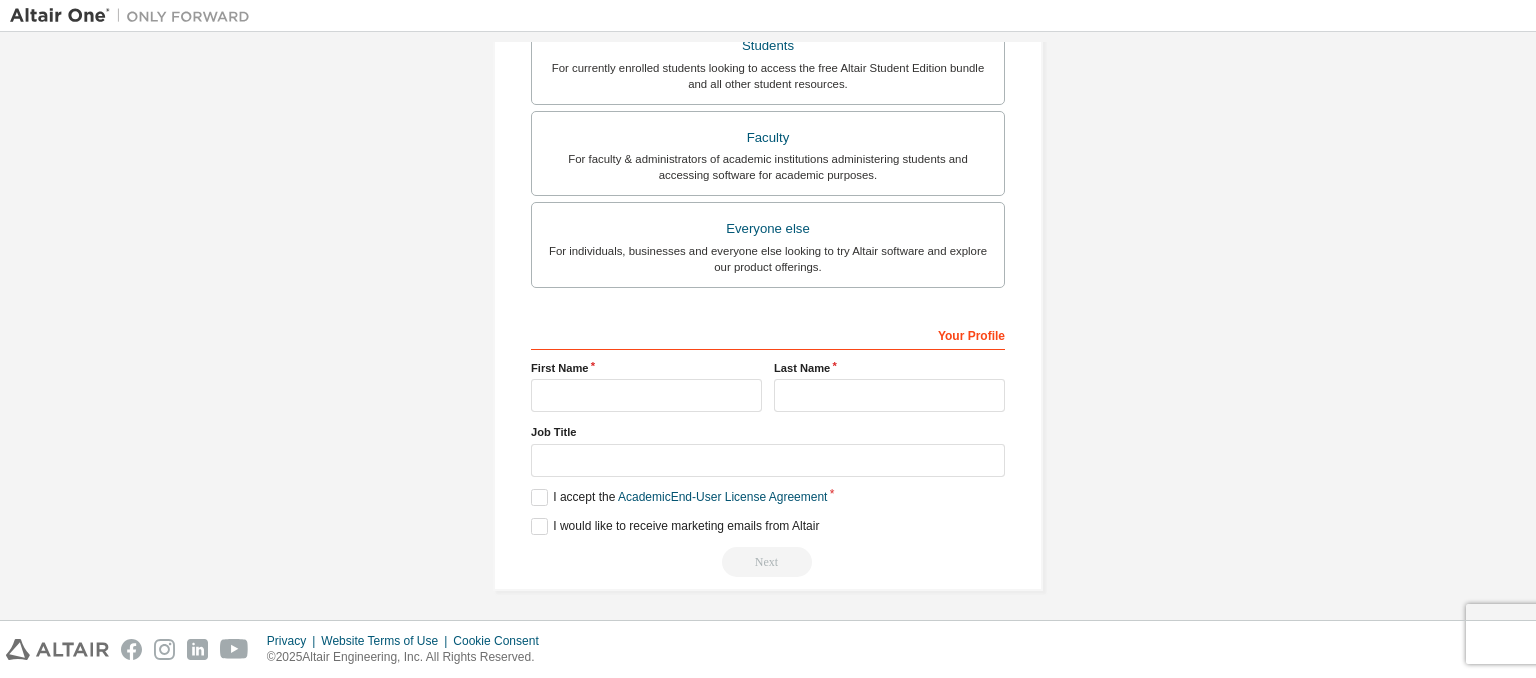 scroll, scrollTop: 548, scrollLeft: 0, axis: vertical 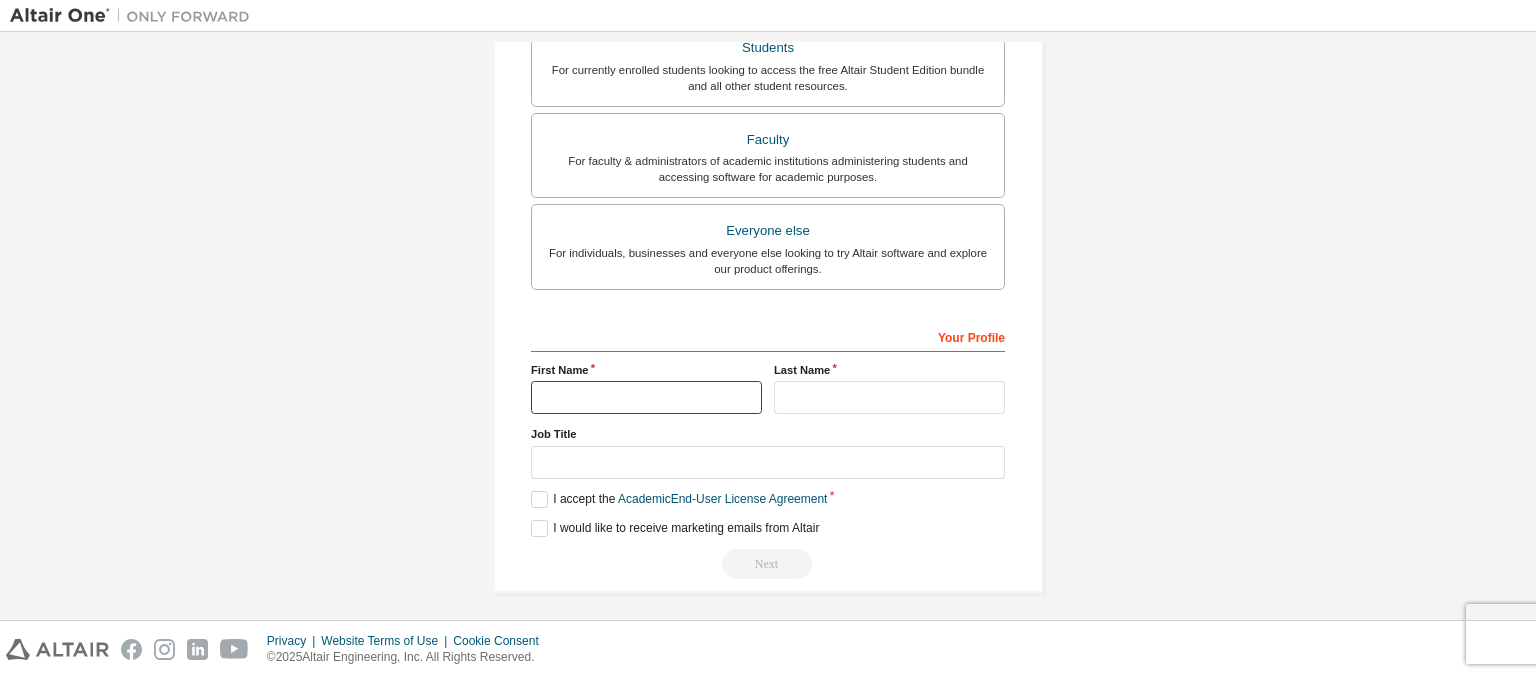 click at bounding box center [646, 397] 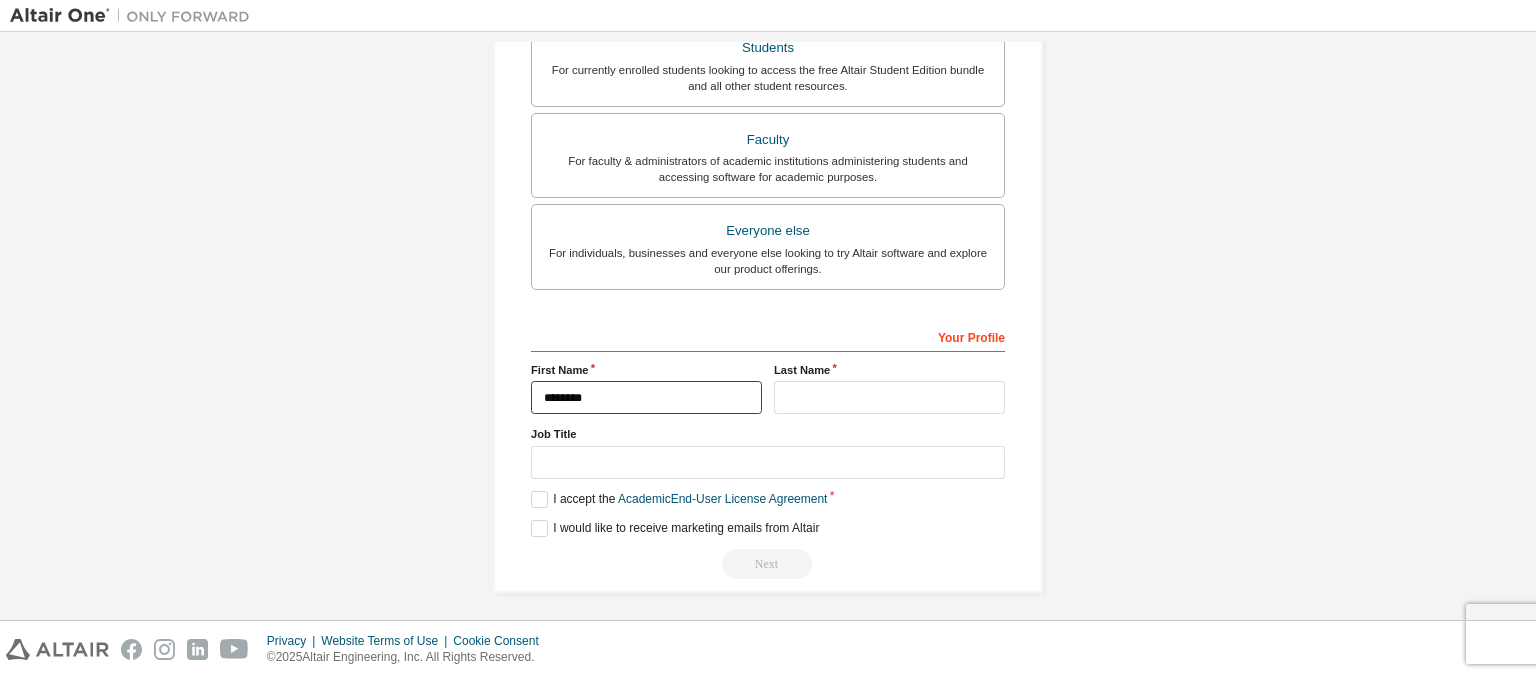 type on "********" 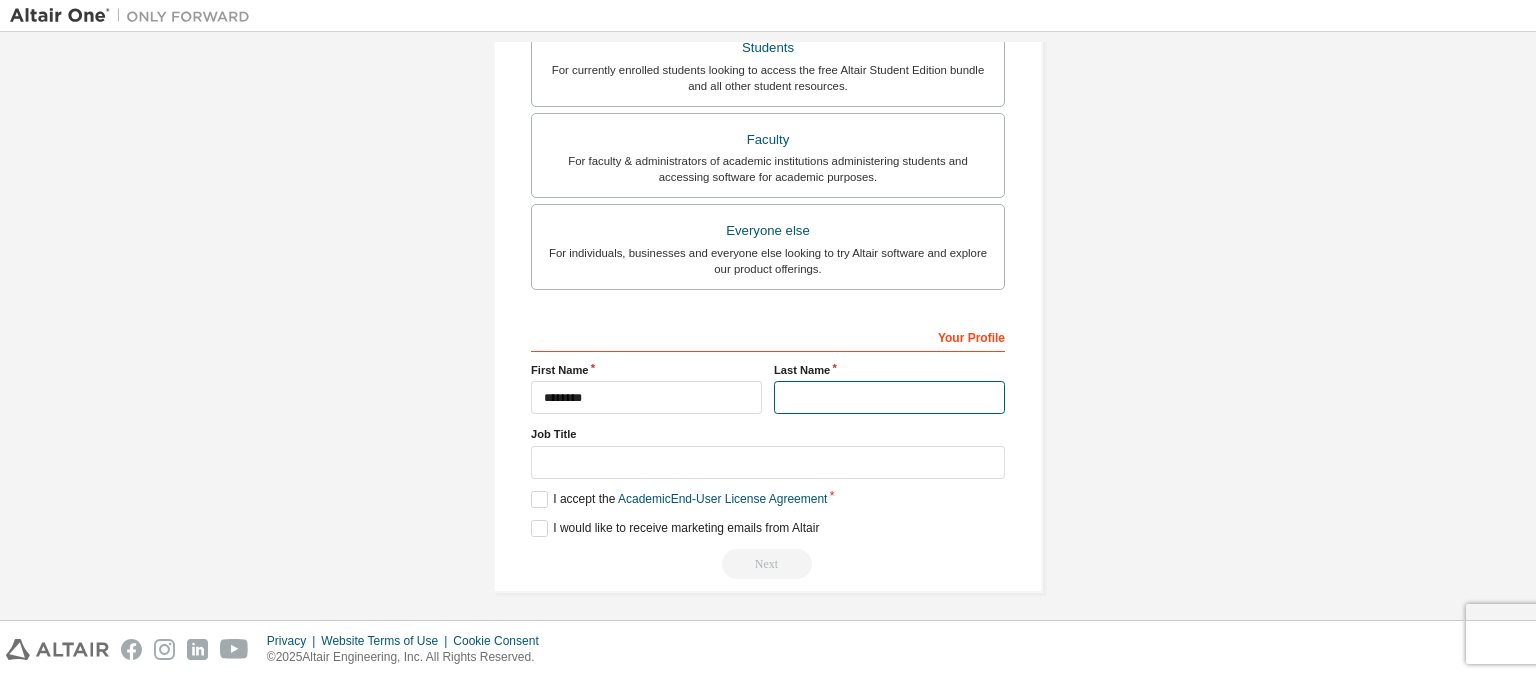 click at bounding box center [889, 397] 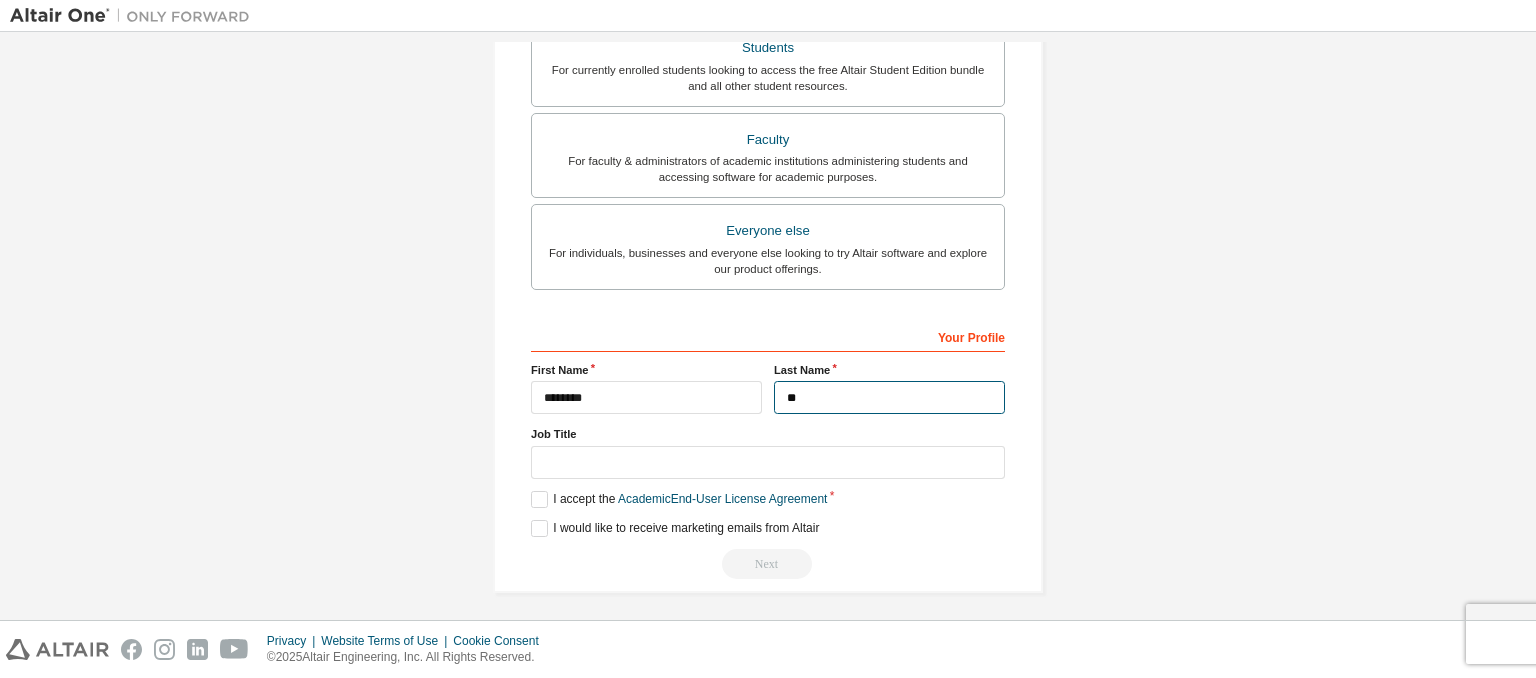 type on "*" 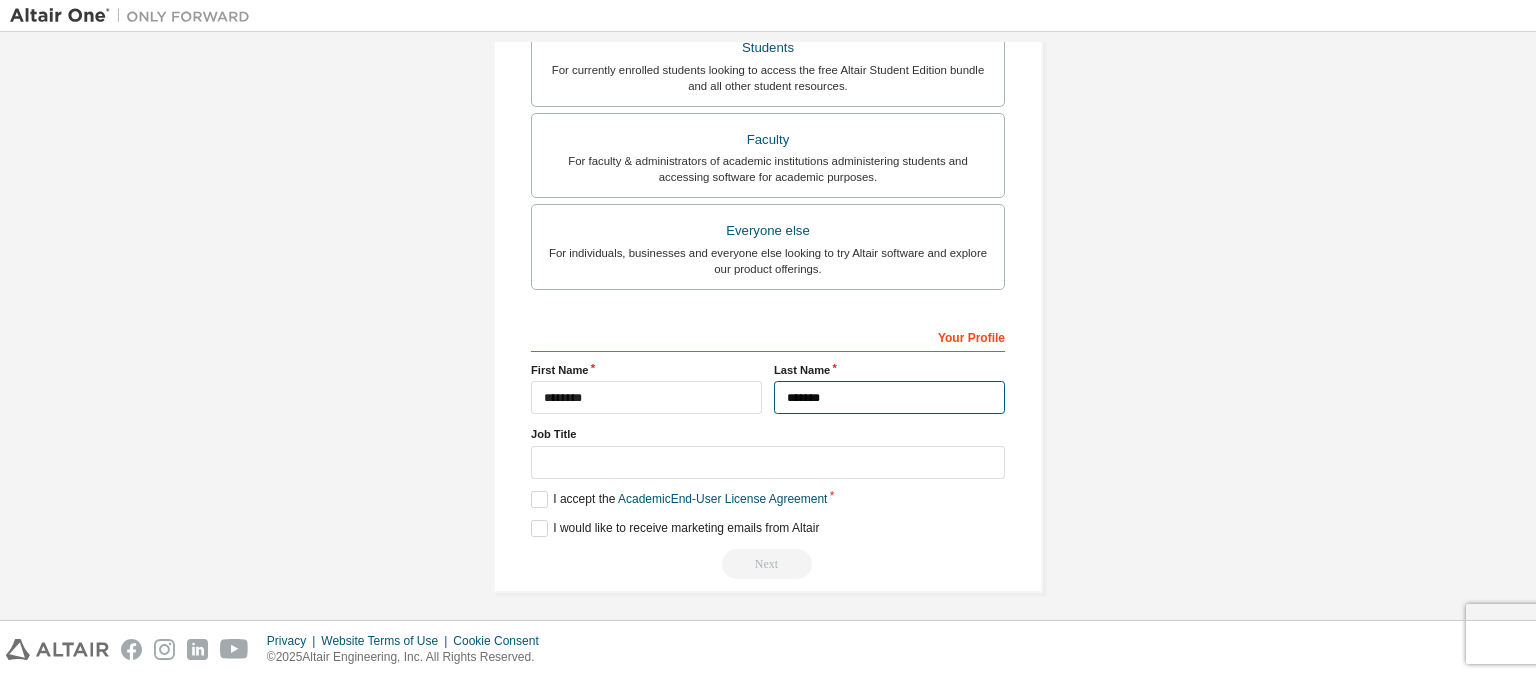type on "*******" 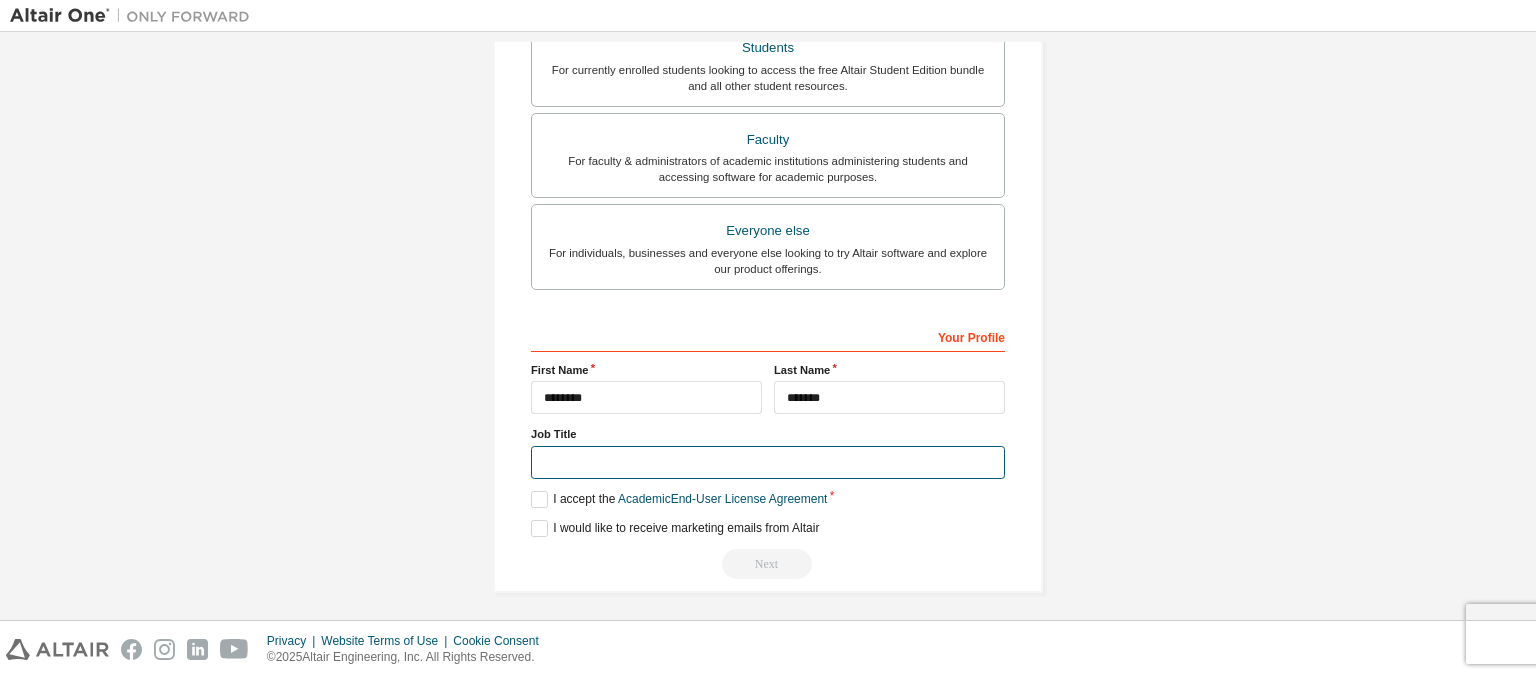 click at bounding box center (768, 462) 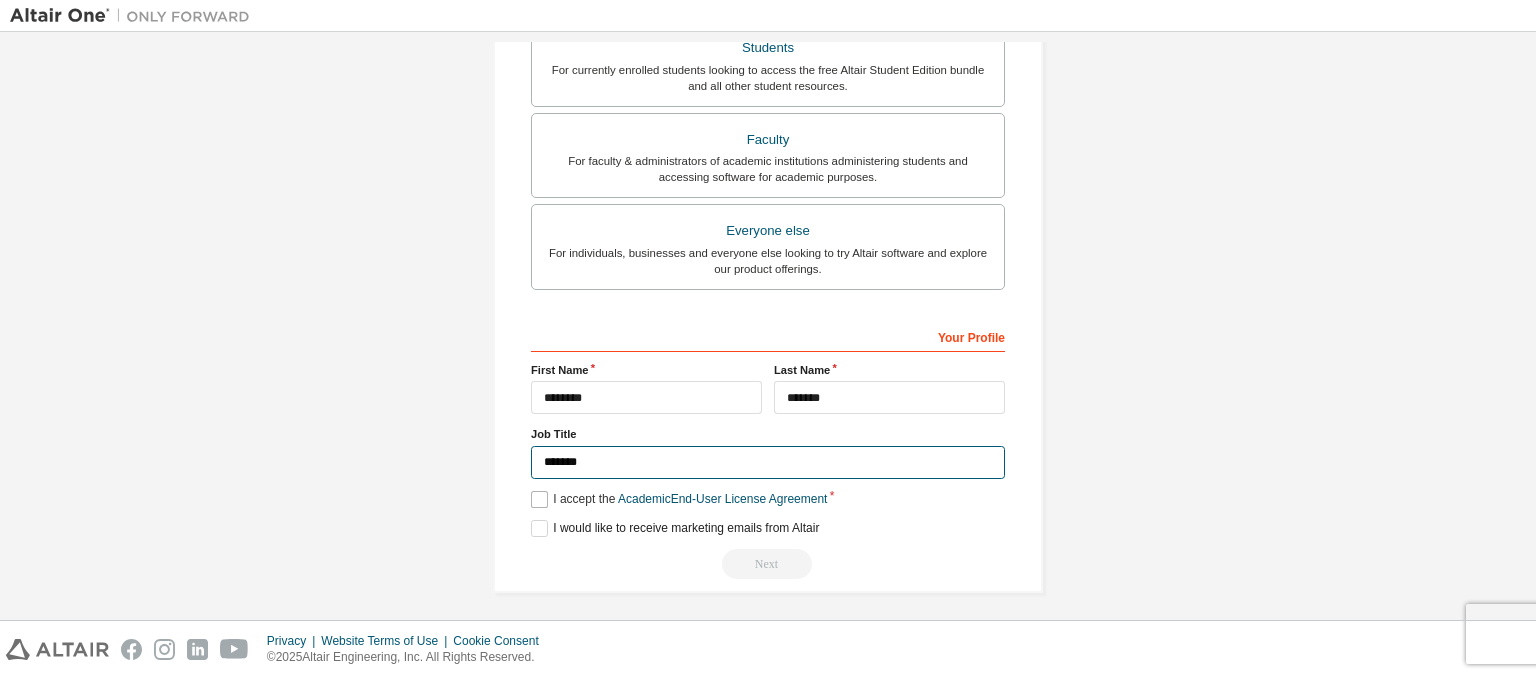 type on "*******" 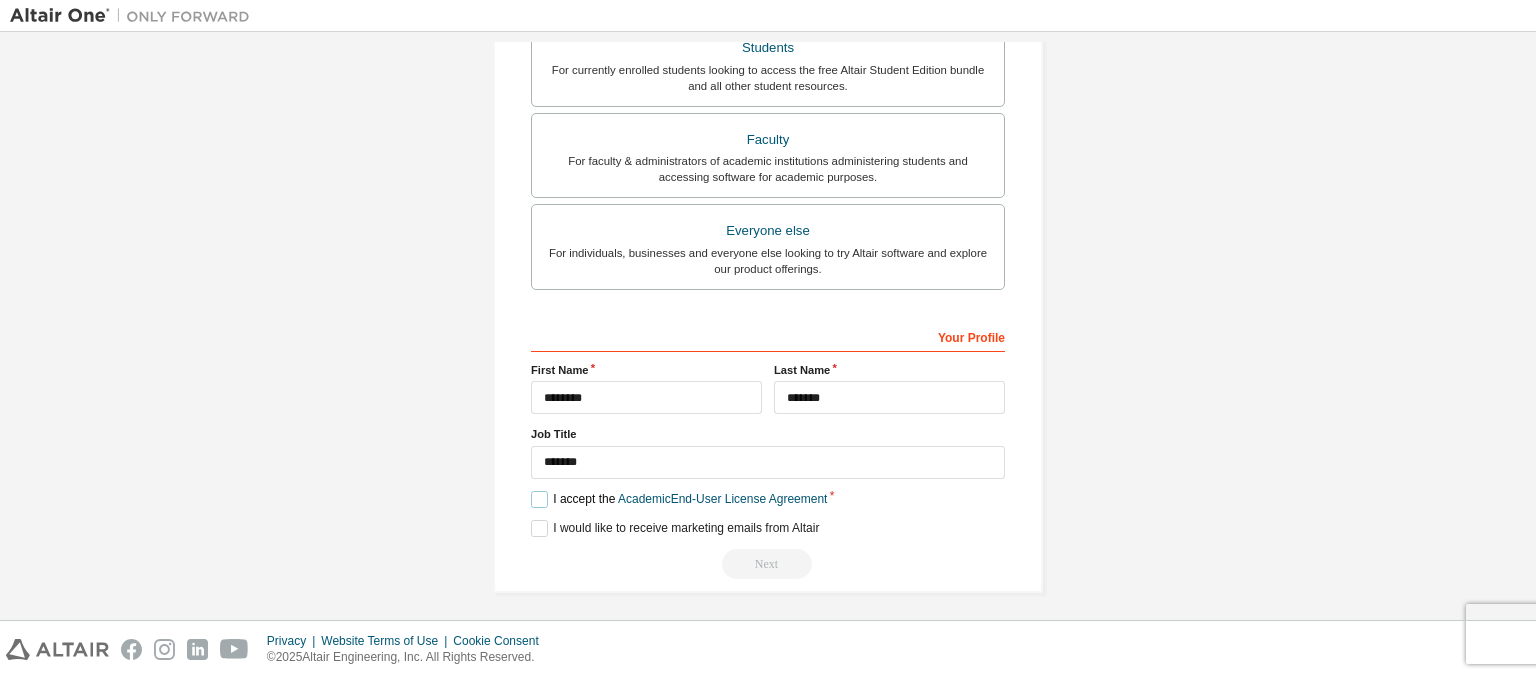 click on "I accept the   Academic   End-User License Agreement" at bounding box center [679, 499] 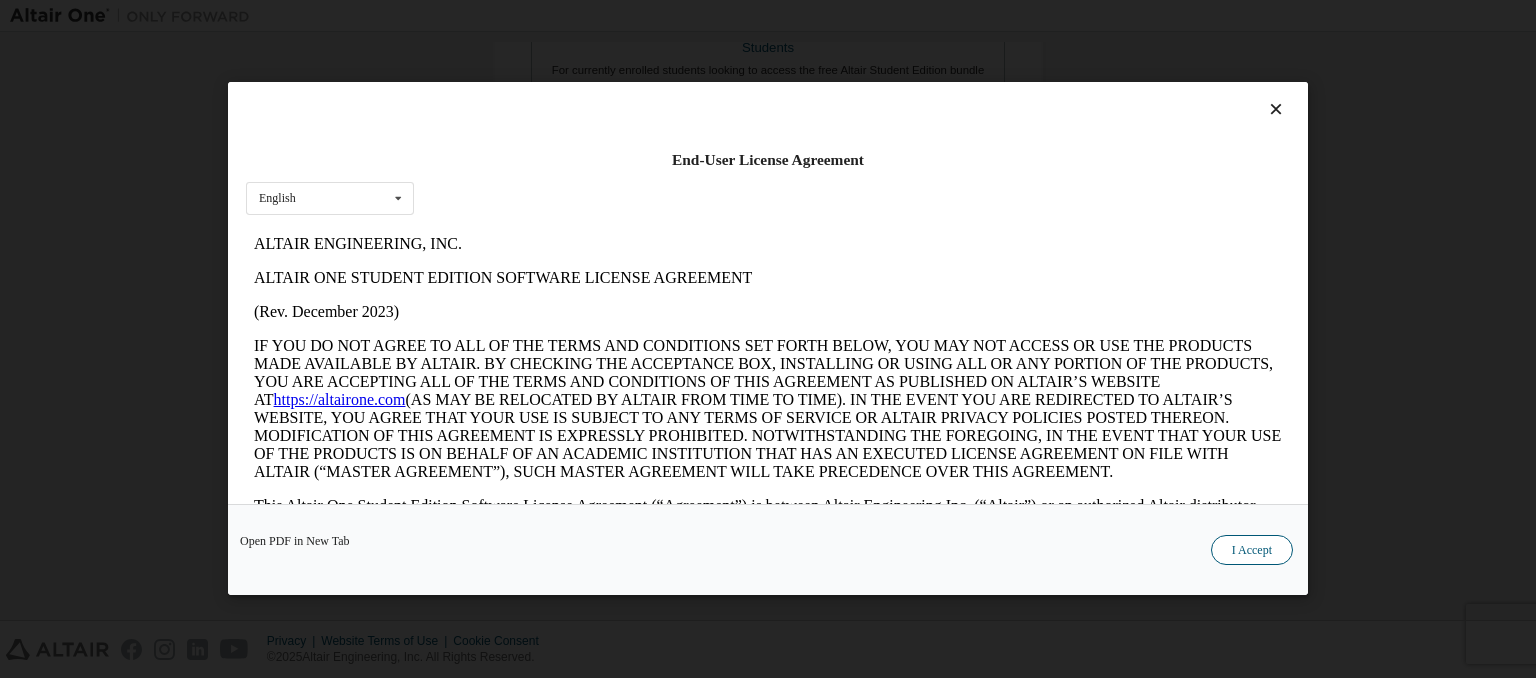 scroll, scrollTop: 0, scrollLeft: 0, axis: both 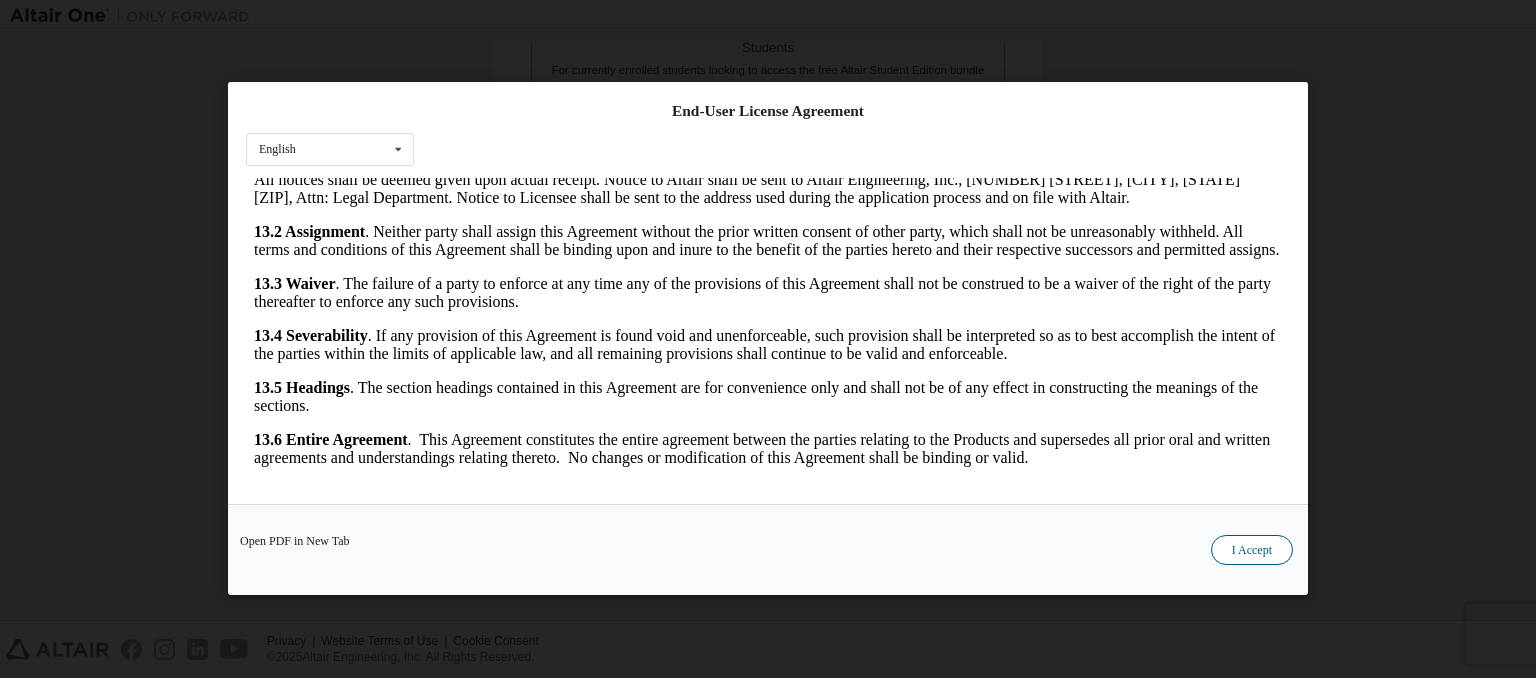 click on "I Accept" at bounding box center [1252, 551] 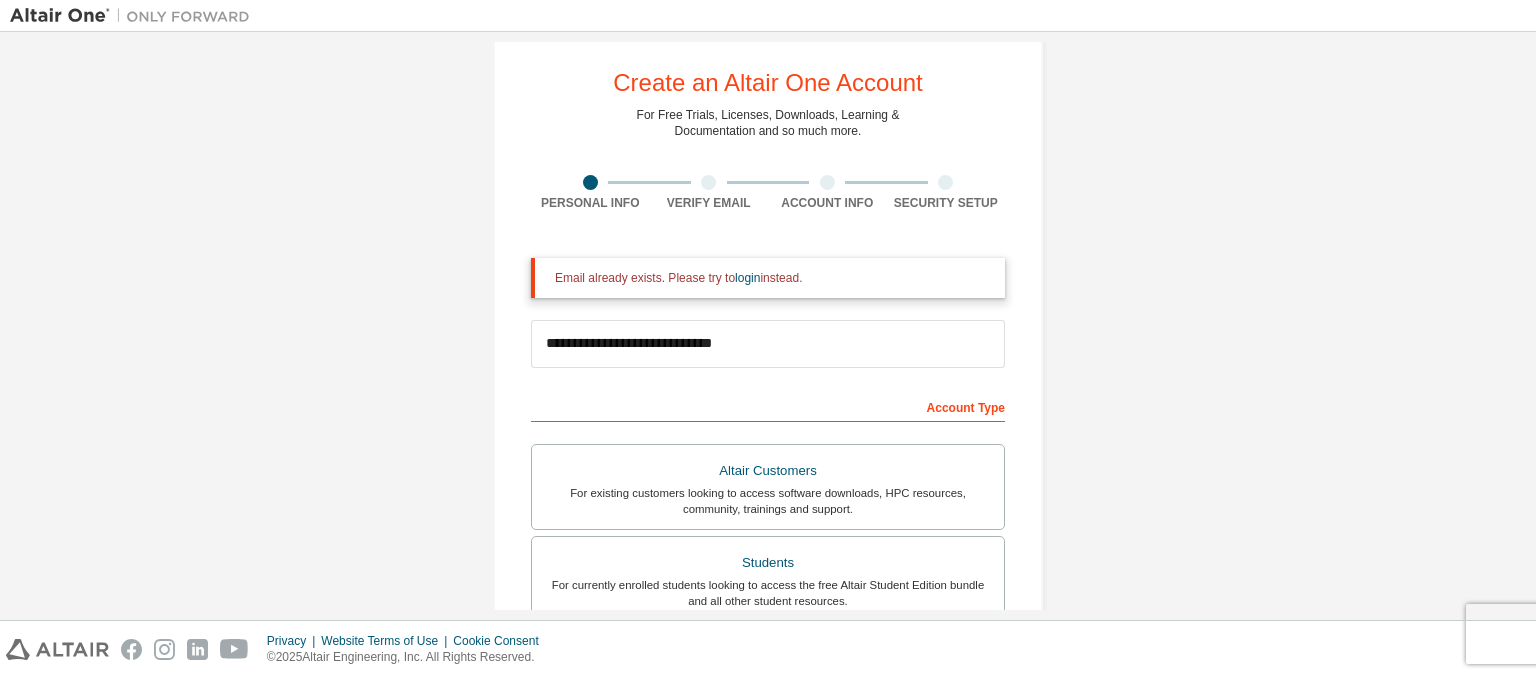 scroll, scrollTop: 0, scrollLeft: 0, axis: both 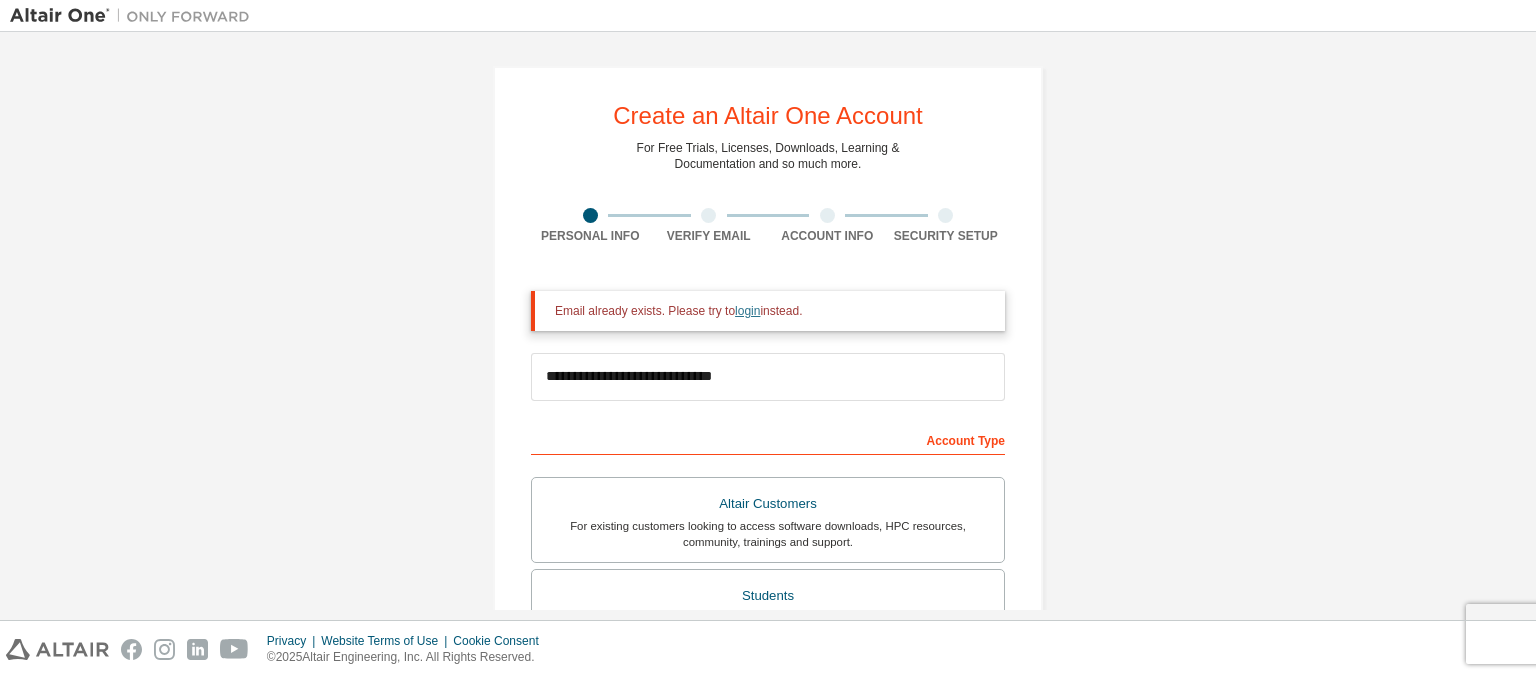 click on "login" at bounding box center (747, 311) 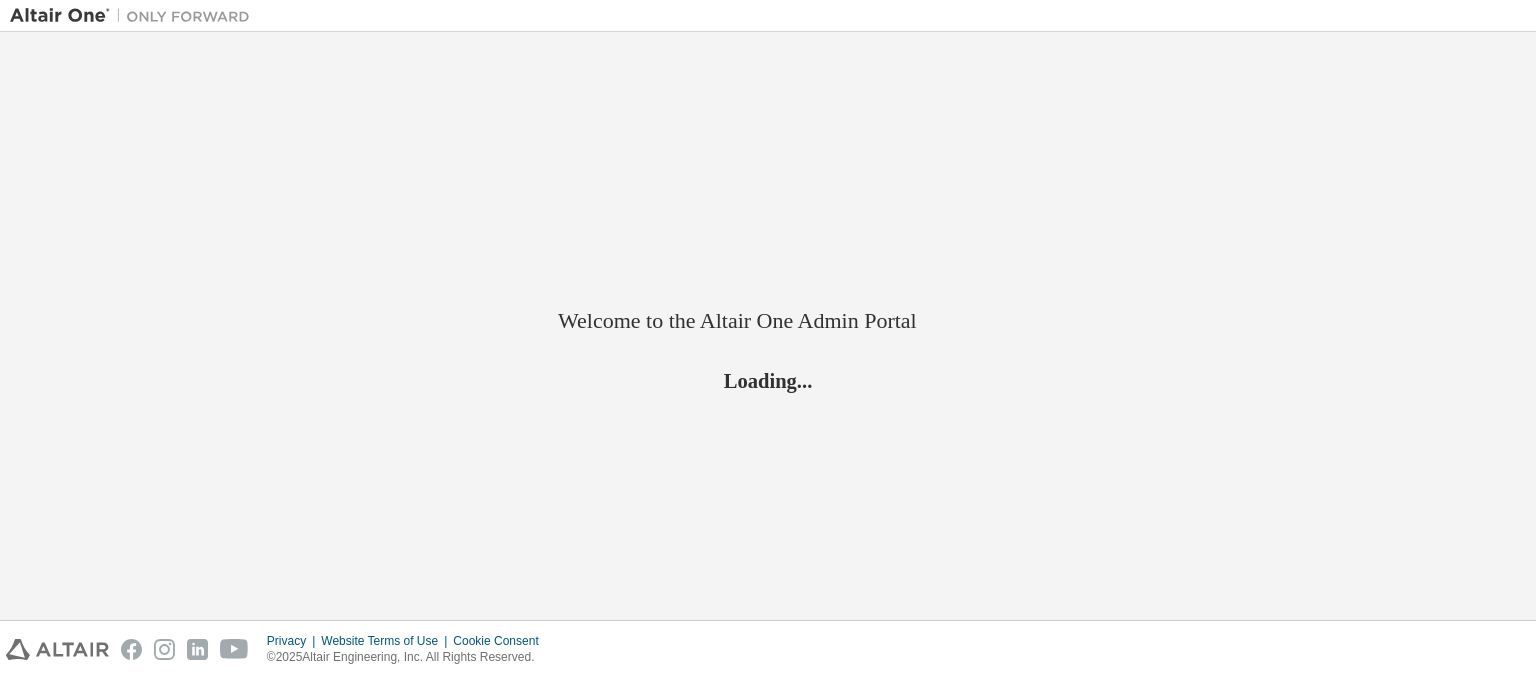 scroll, scrollTop: 0, scrollLeft: 0, axis: both 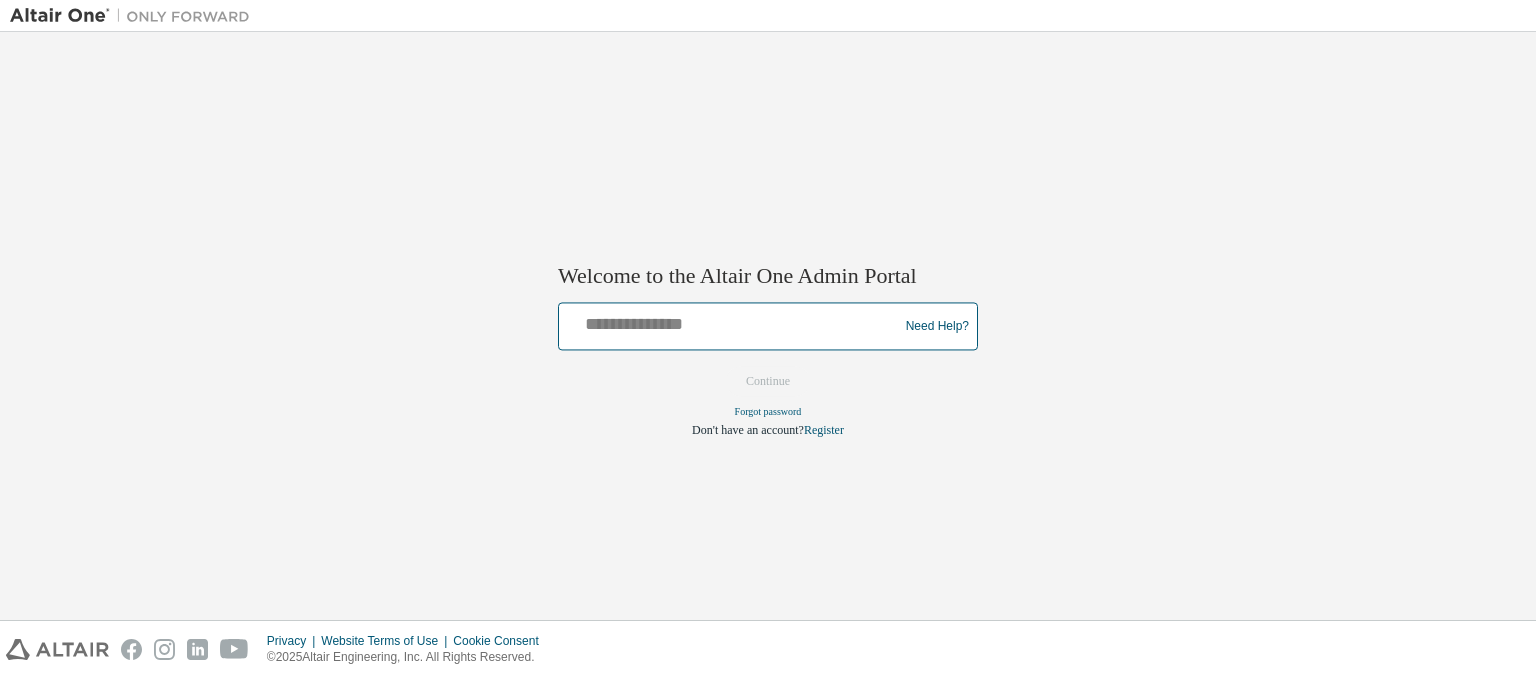 drag, startPoint x: 0, startPoint y: 0, endPoint x: 741, endPoint y: 310, distance: 803.2316 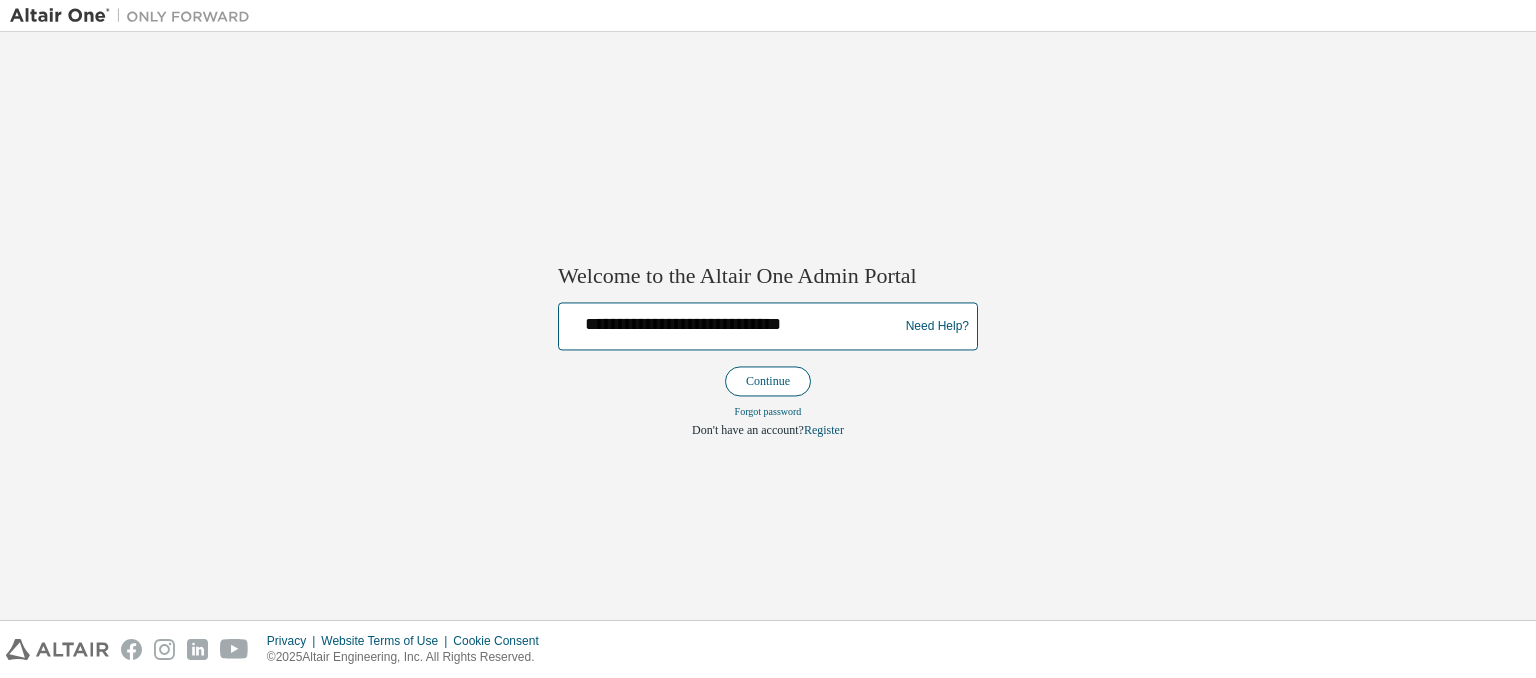 type on "**********" 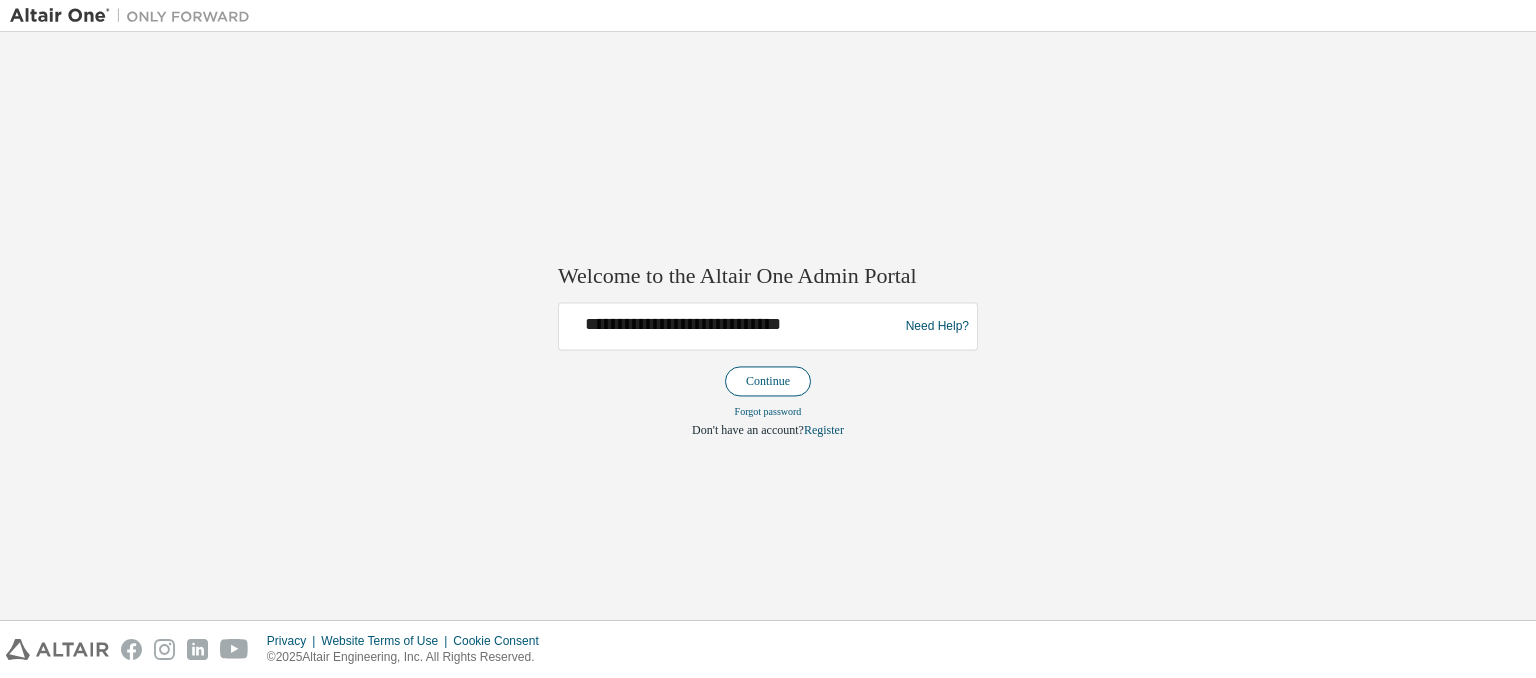 click on "Continue" at bounding box center [768, 382] 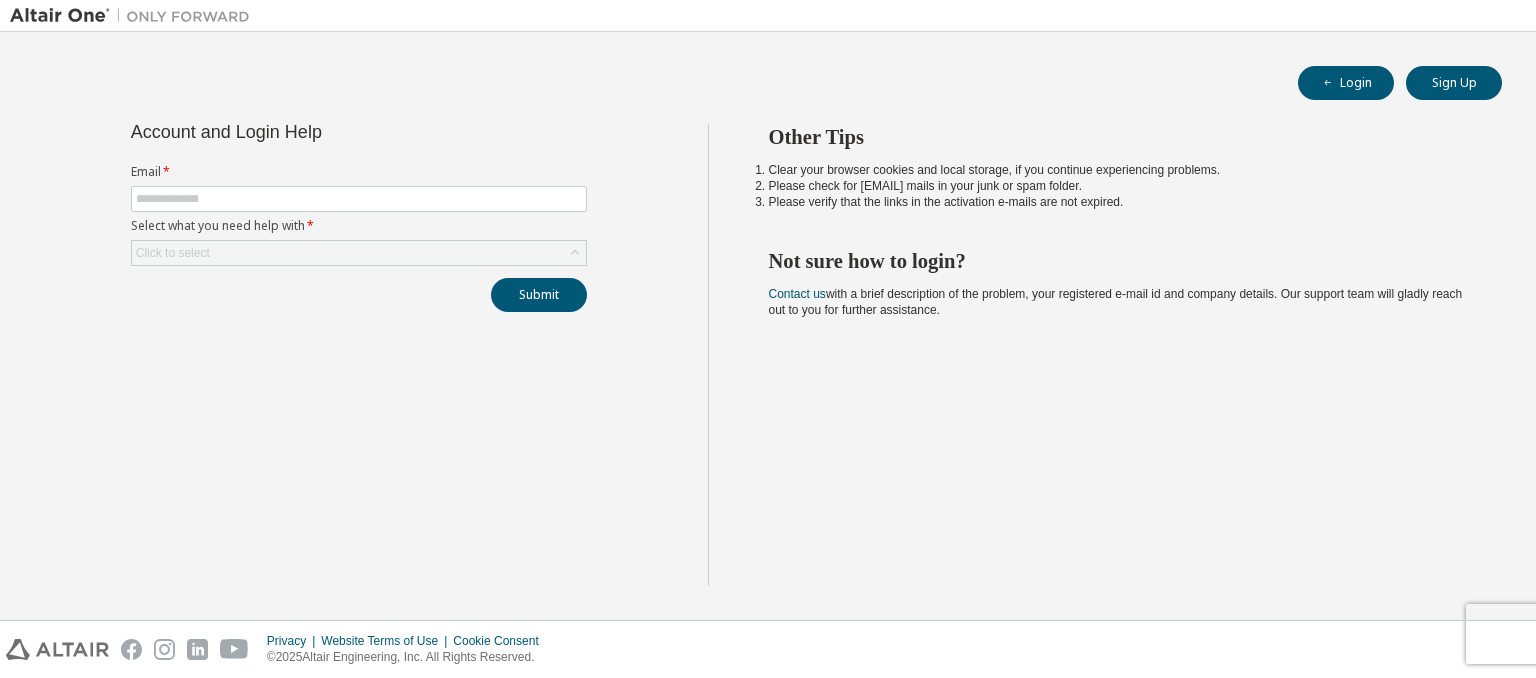 scroll, scrollTop: 0, scrollLeft: 0, axis: both 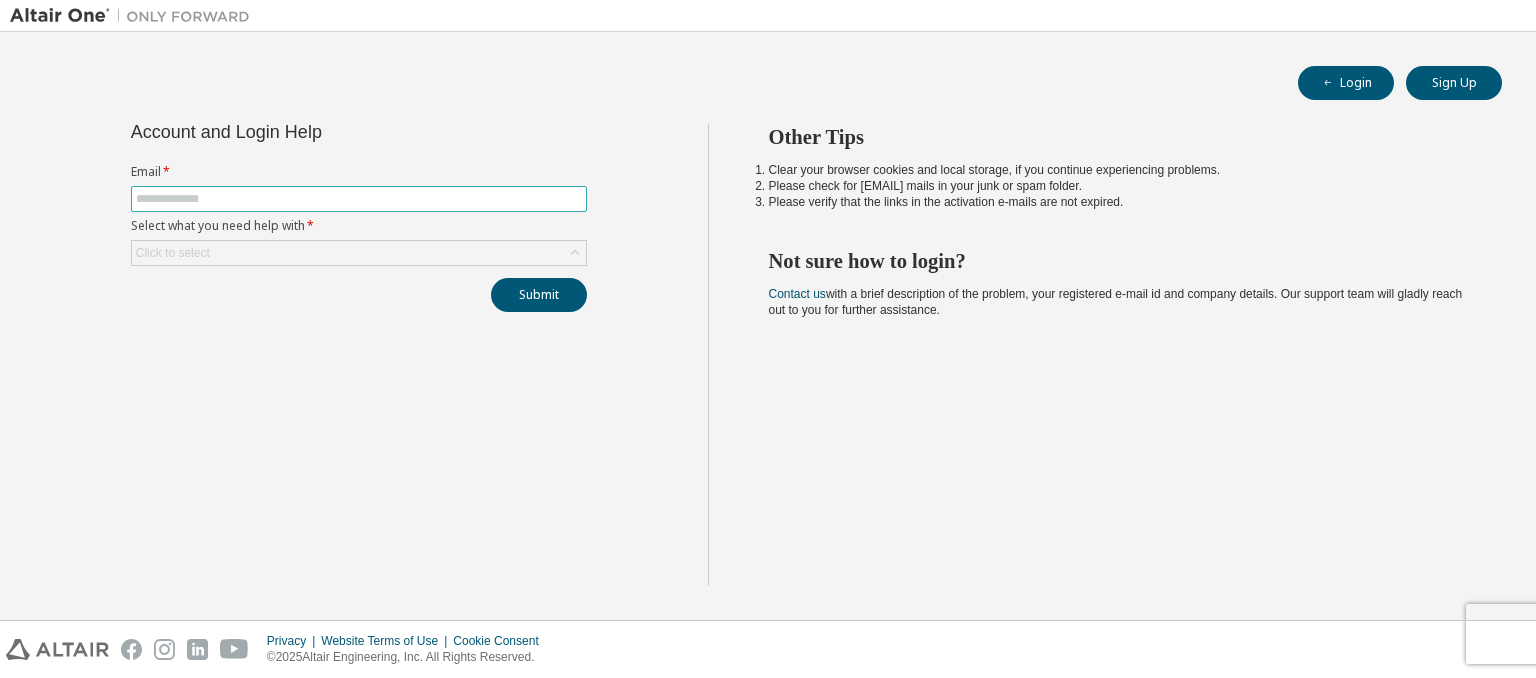 click at bounding box center [359, 199] 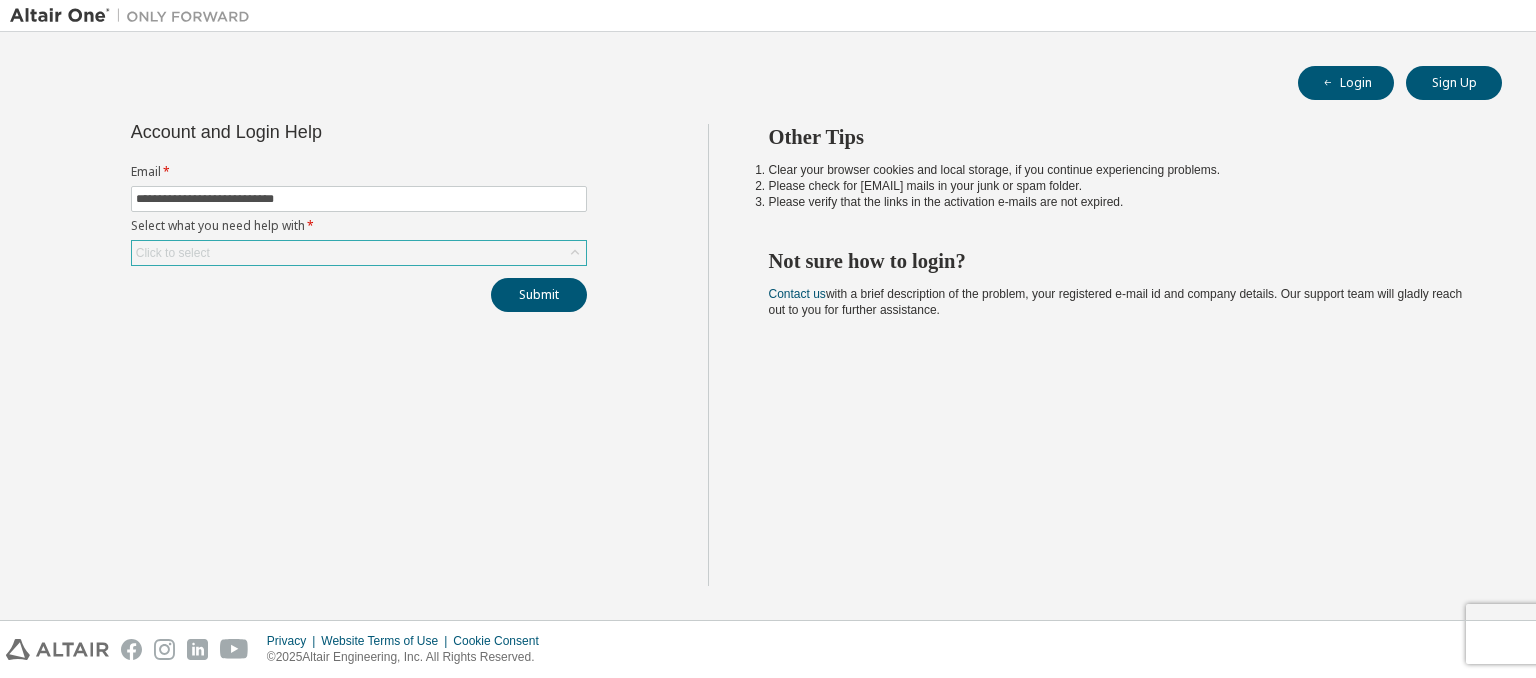 click on "Click to select" at bounding box center [359, 253] 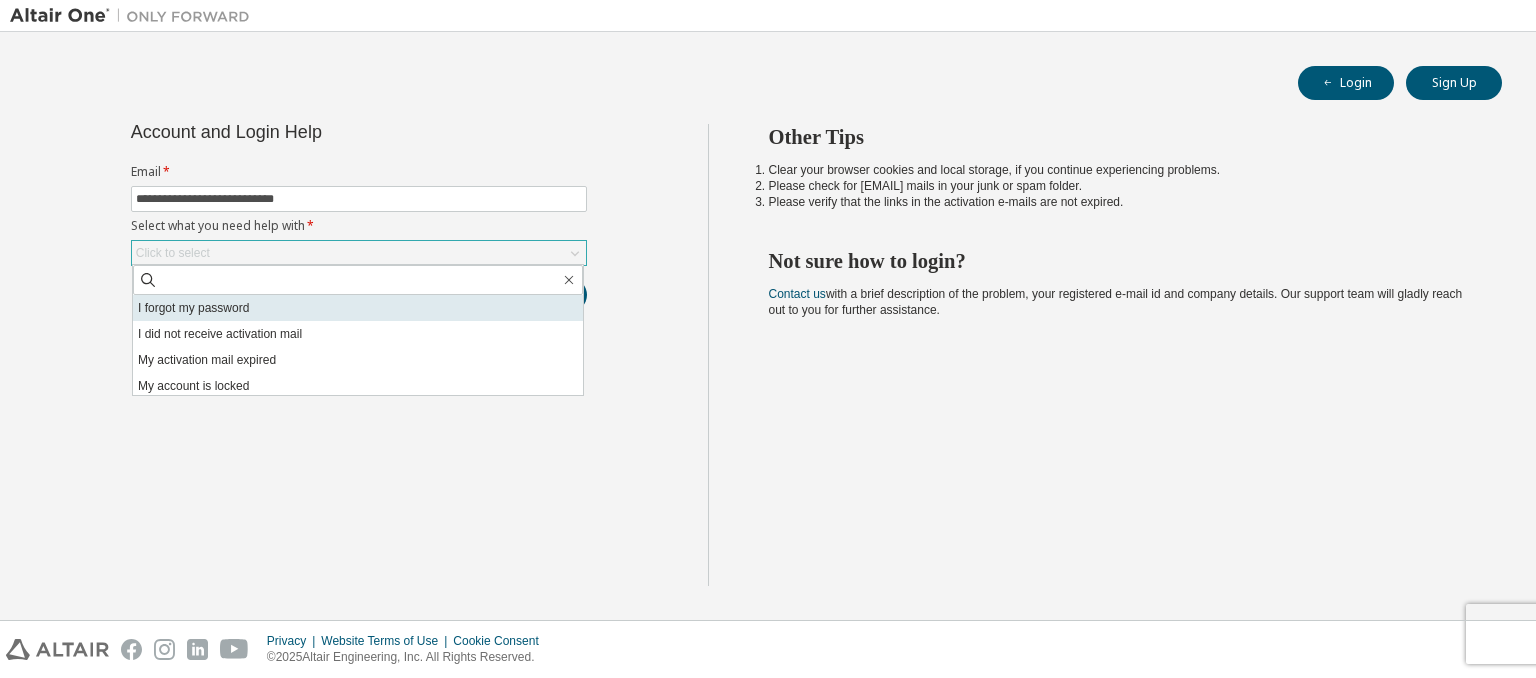 click on "I forgot my password" at bounding box center (358, 308) 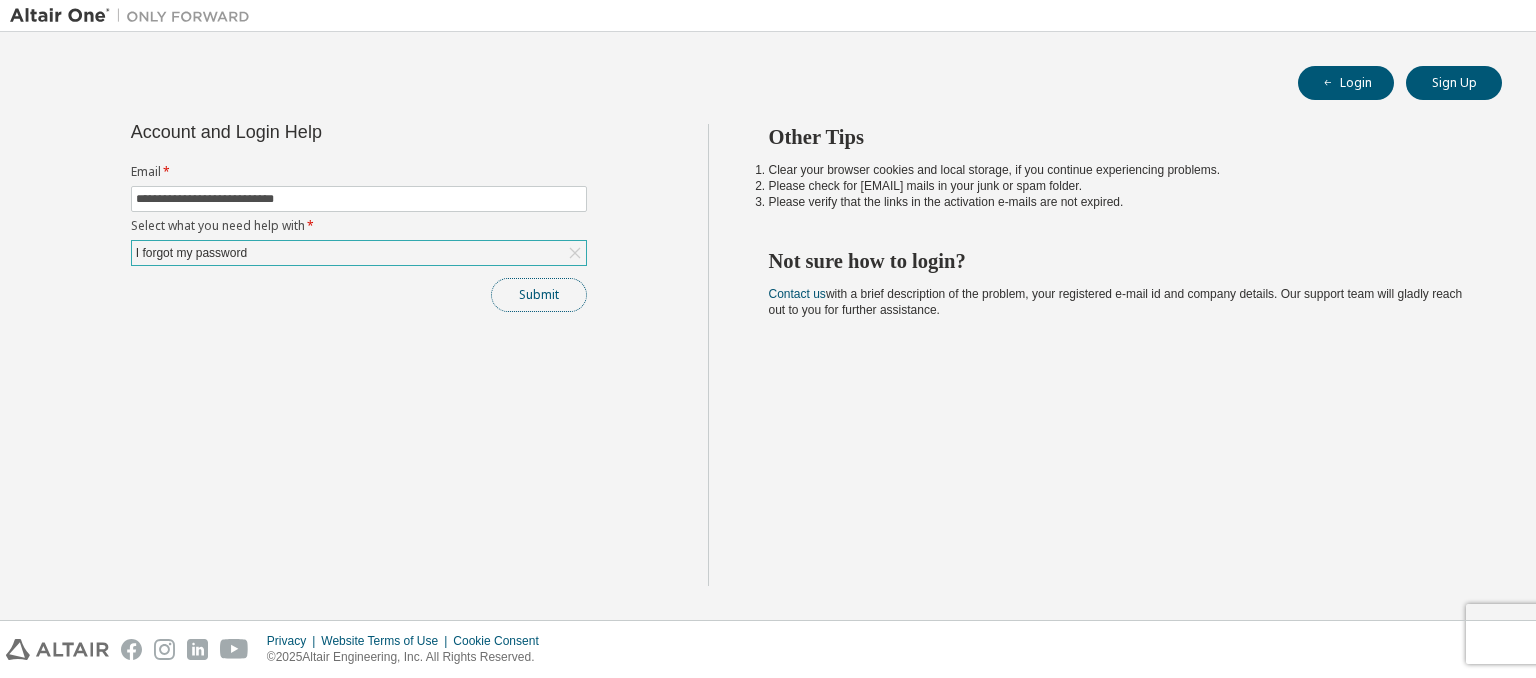 click on "Submit" at bounding box center (539, 295) 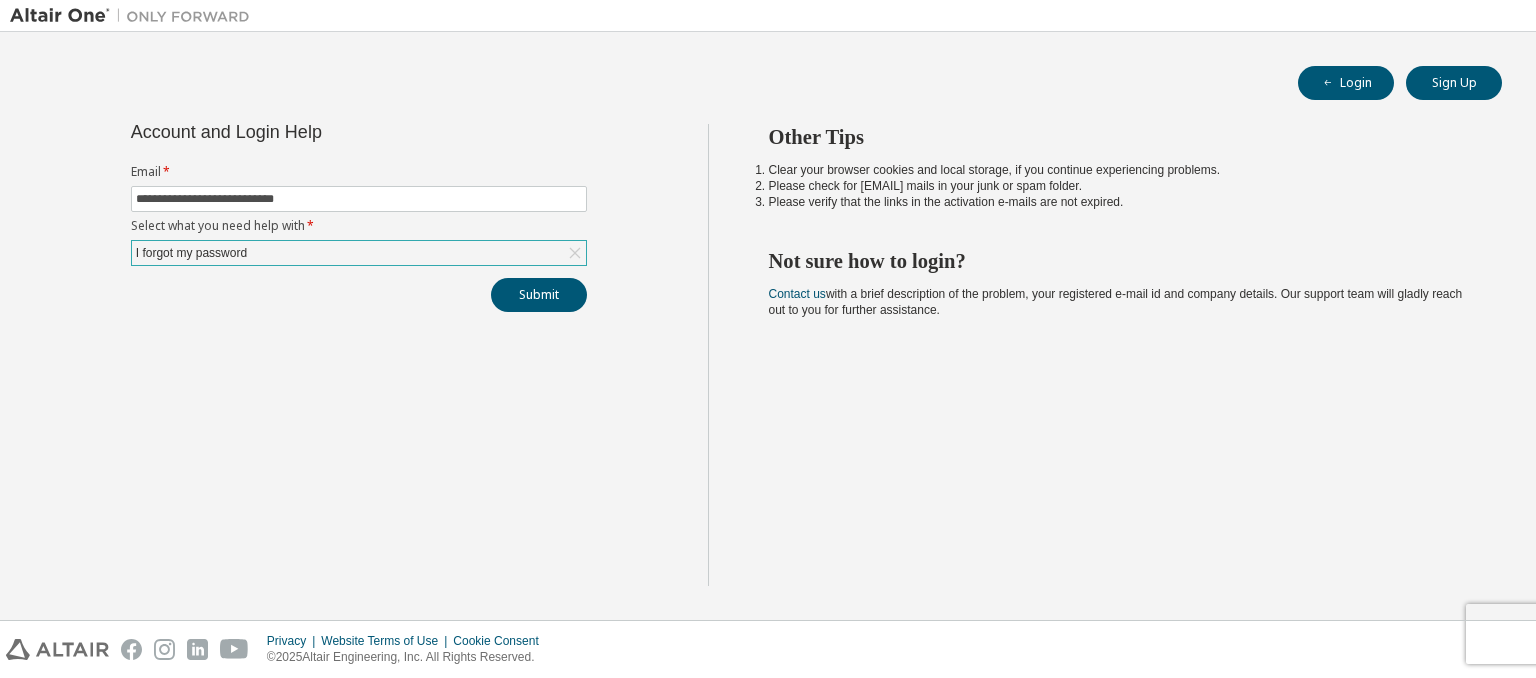 click on "I forgot my password" at bounding box center [359, 253] 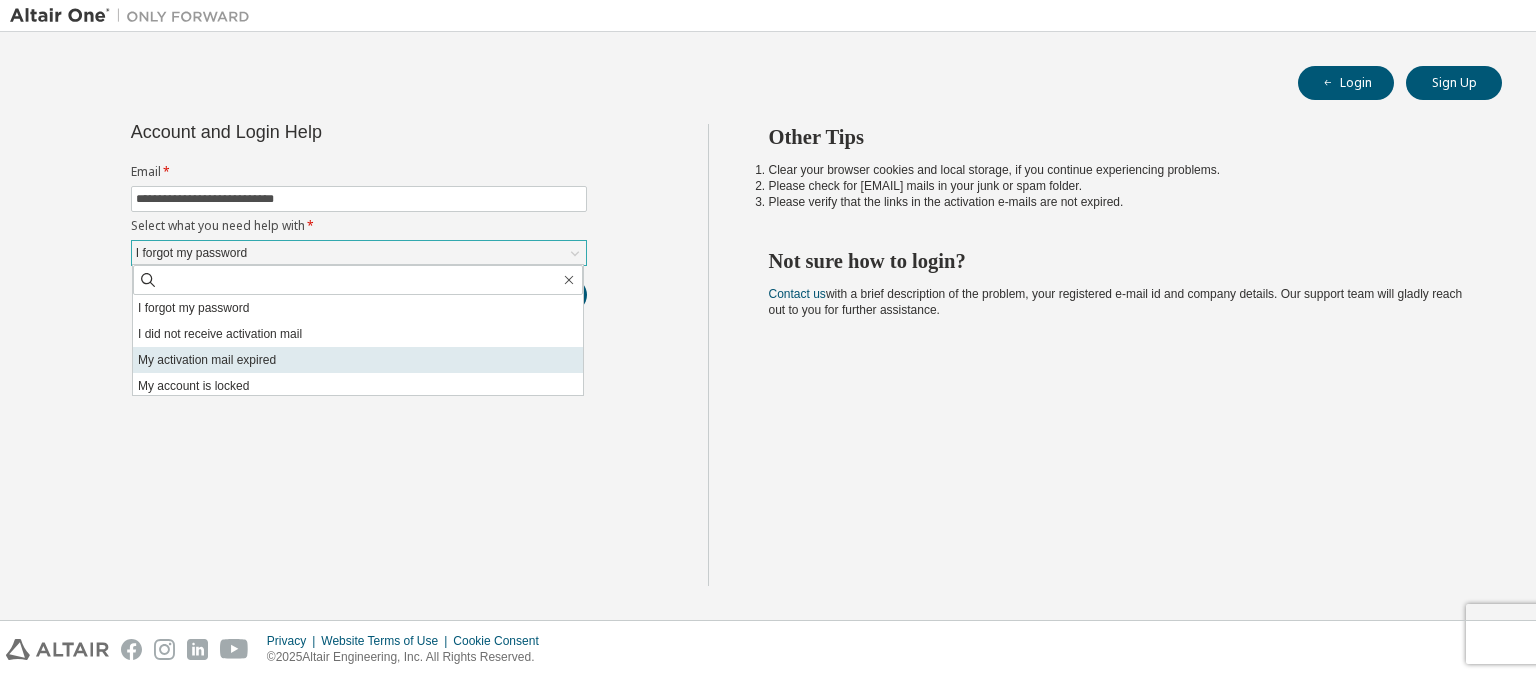 click on "My activation mail expired" at bounding box center (358, 360) 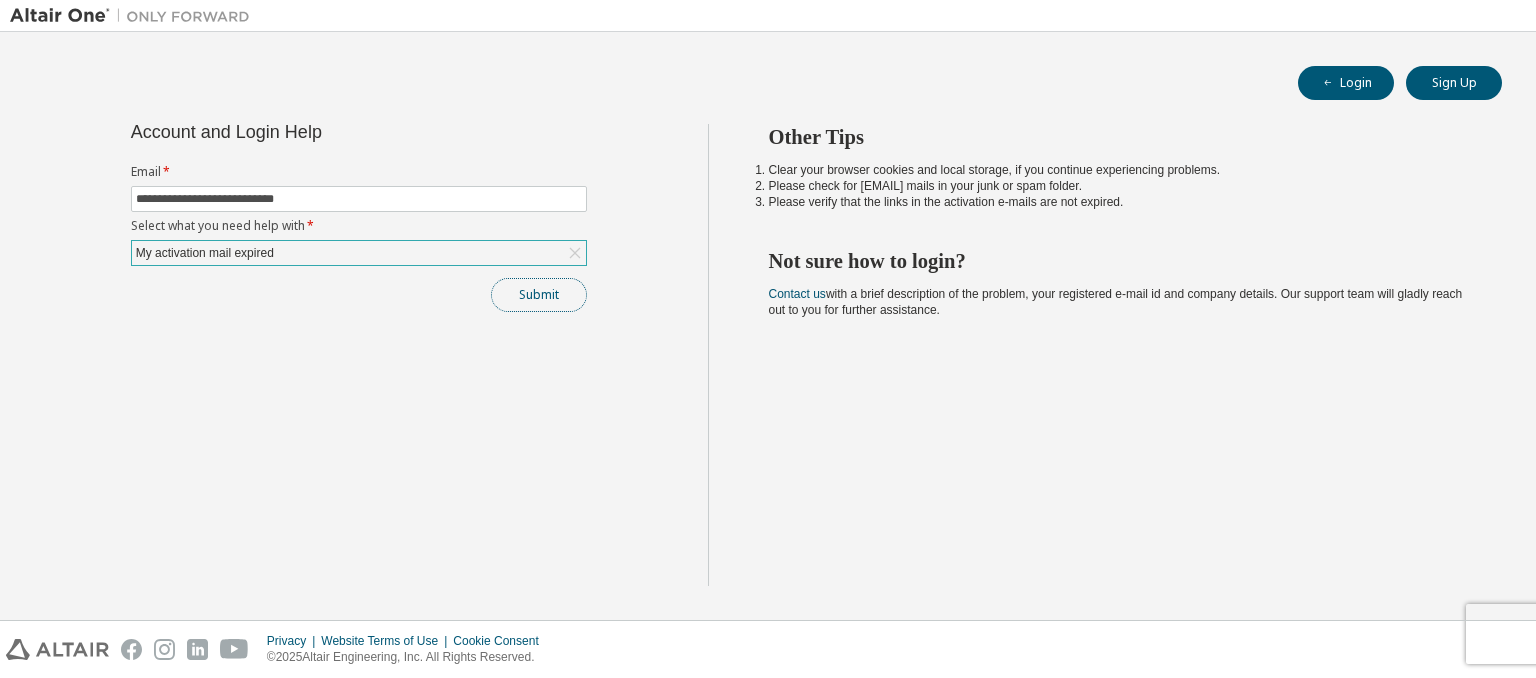 click on "Submit" at bounding box center (539, 295) 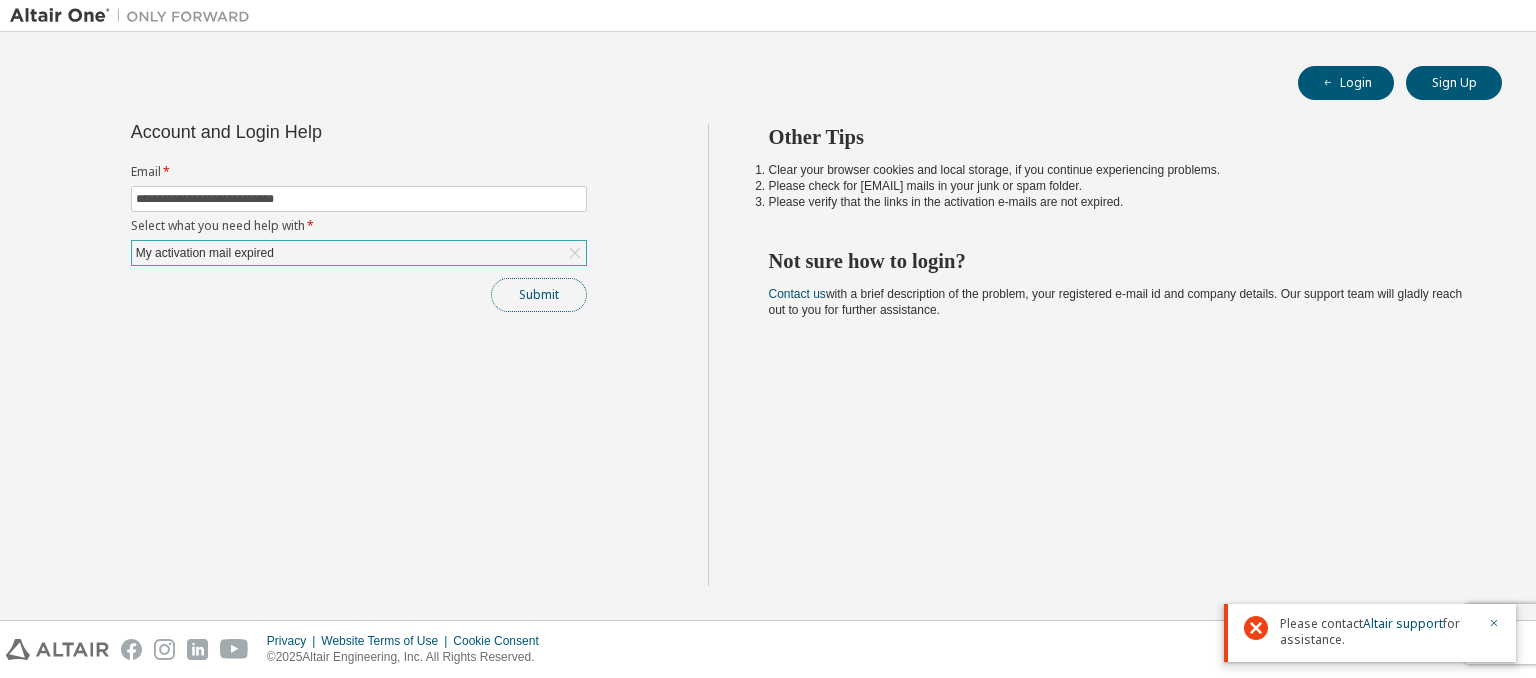 click on "Submit" at bounding box center (539, 295) 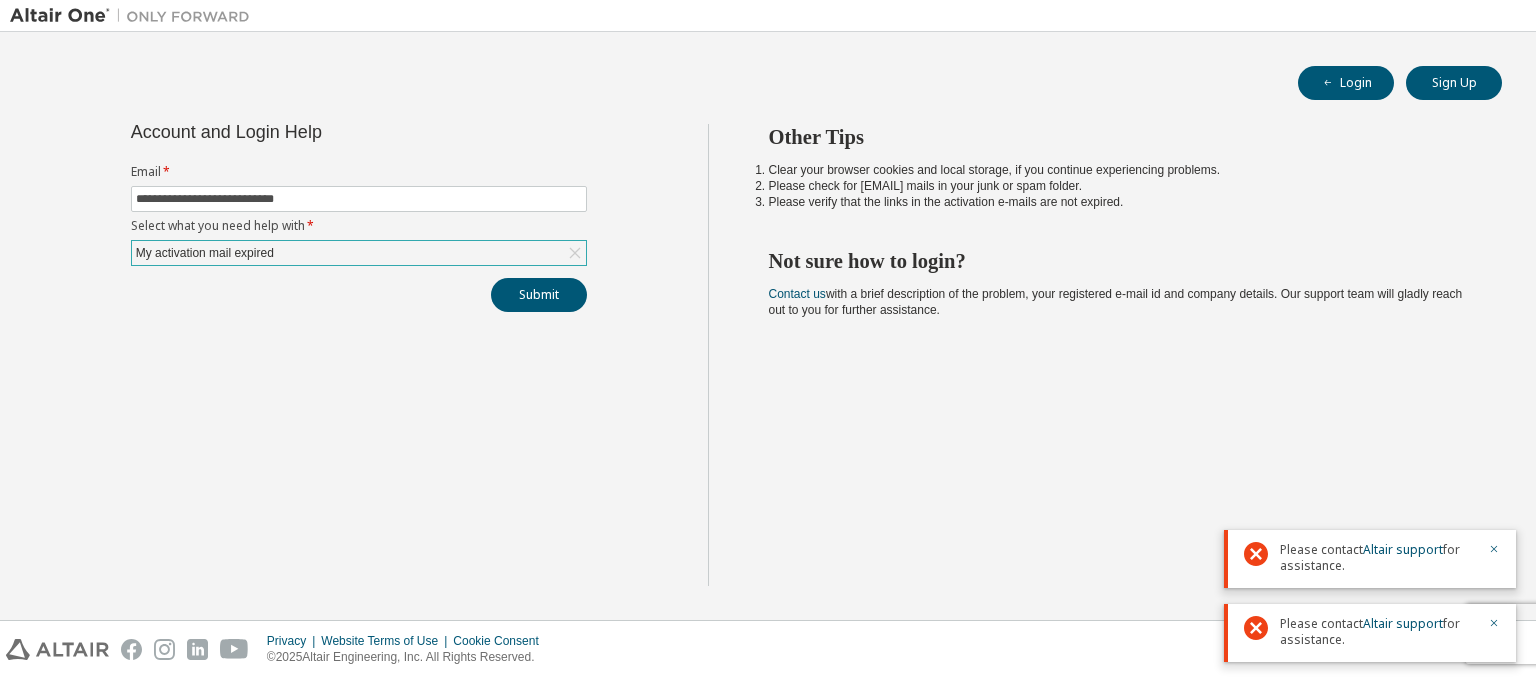 click on "My activation mail expired" at bounding box center (359, 253) 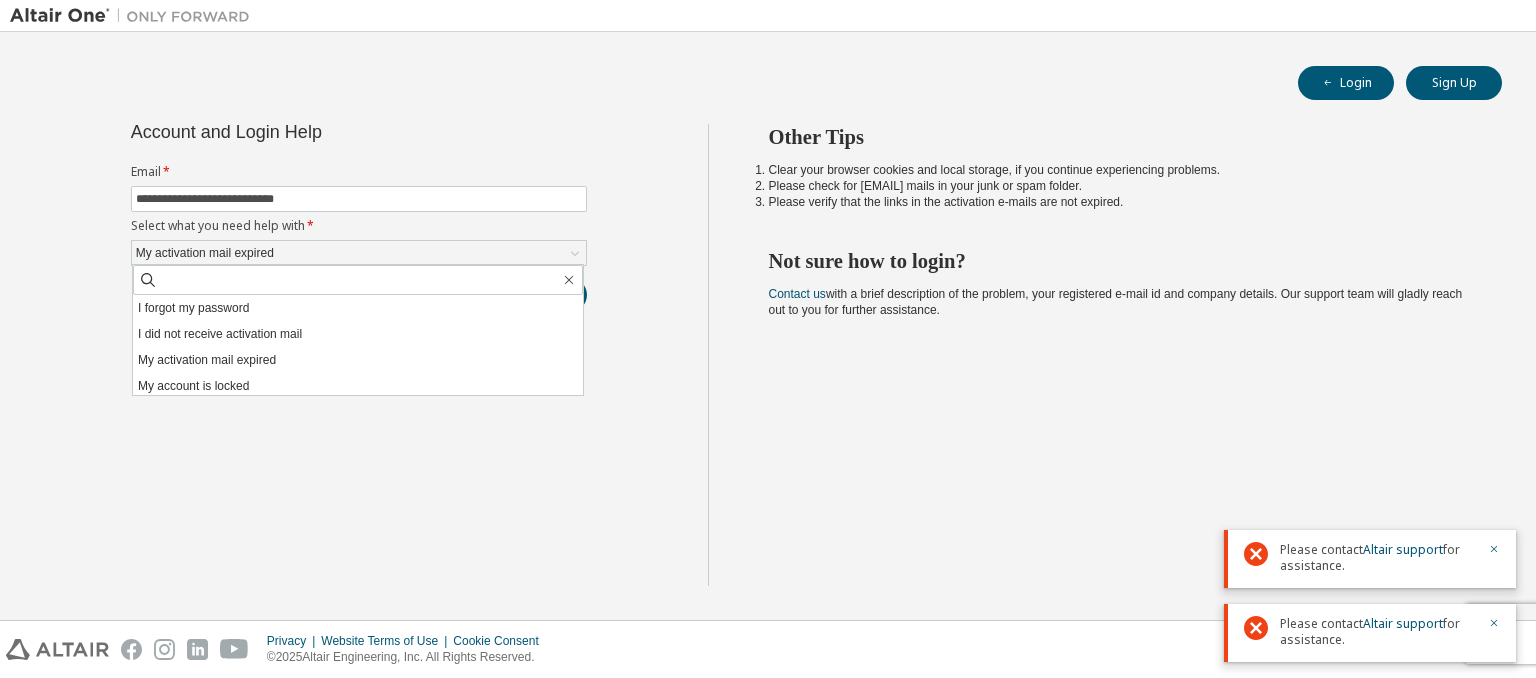 click on "**********" at bounding box center (359, 355) 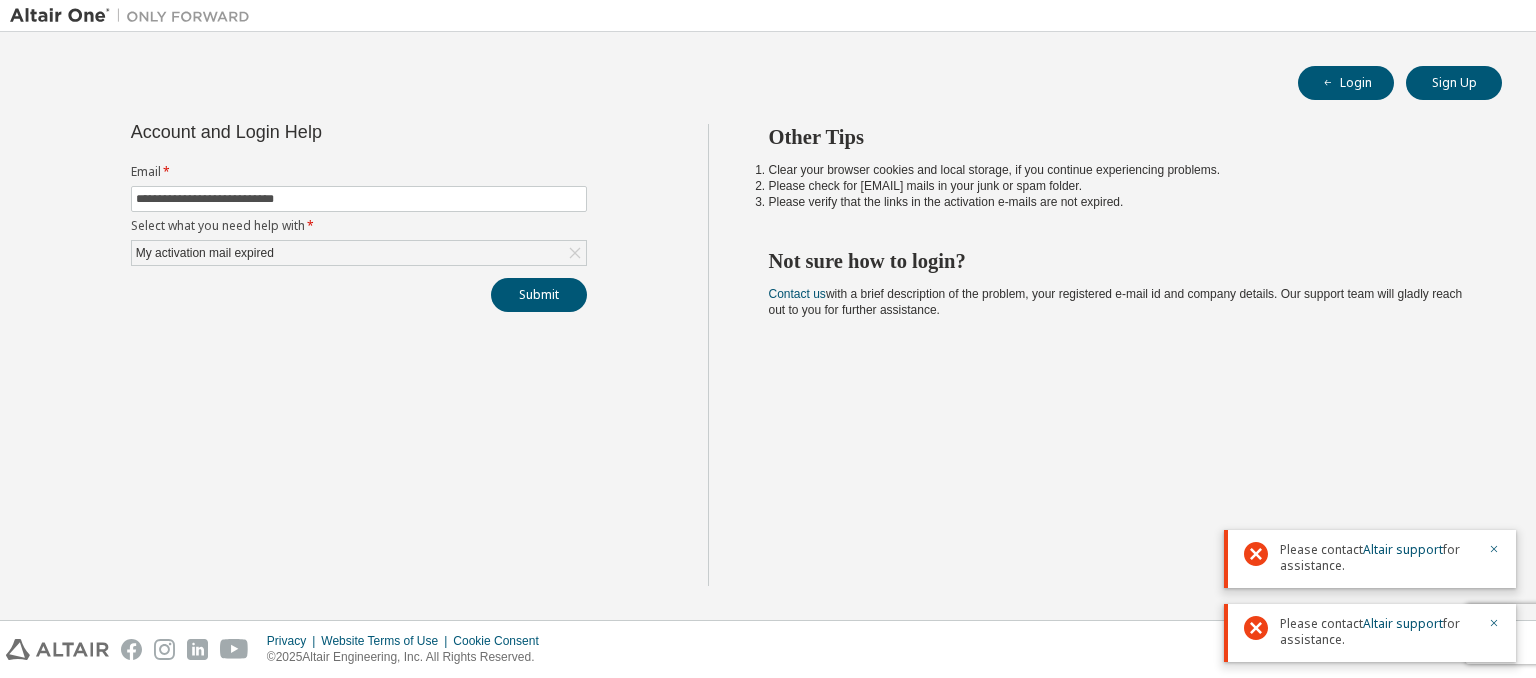 click on "Please contact  Altair support  for assistance." at bounding box center [1370, 559] 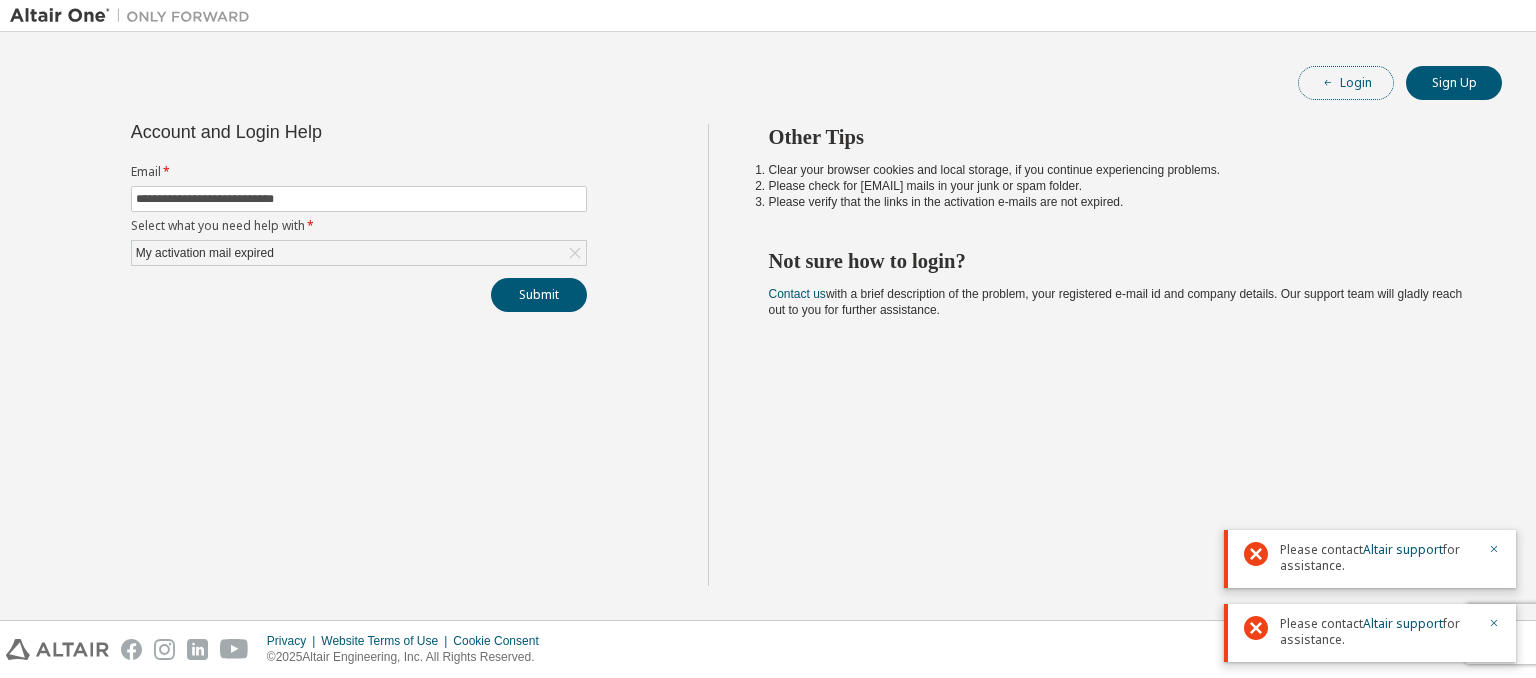click on "Login" at bounding box center [1346, 83] 